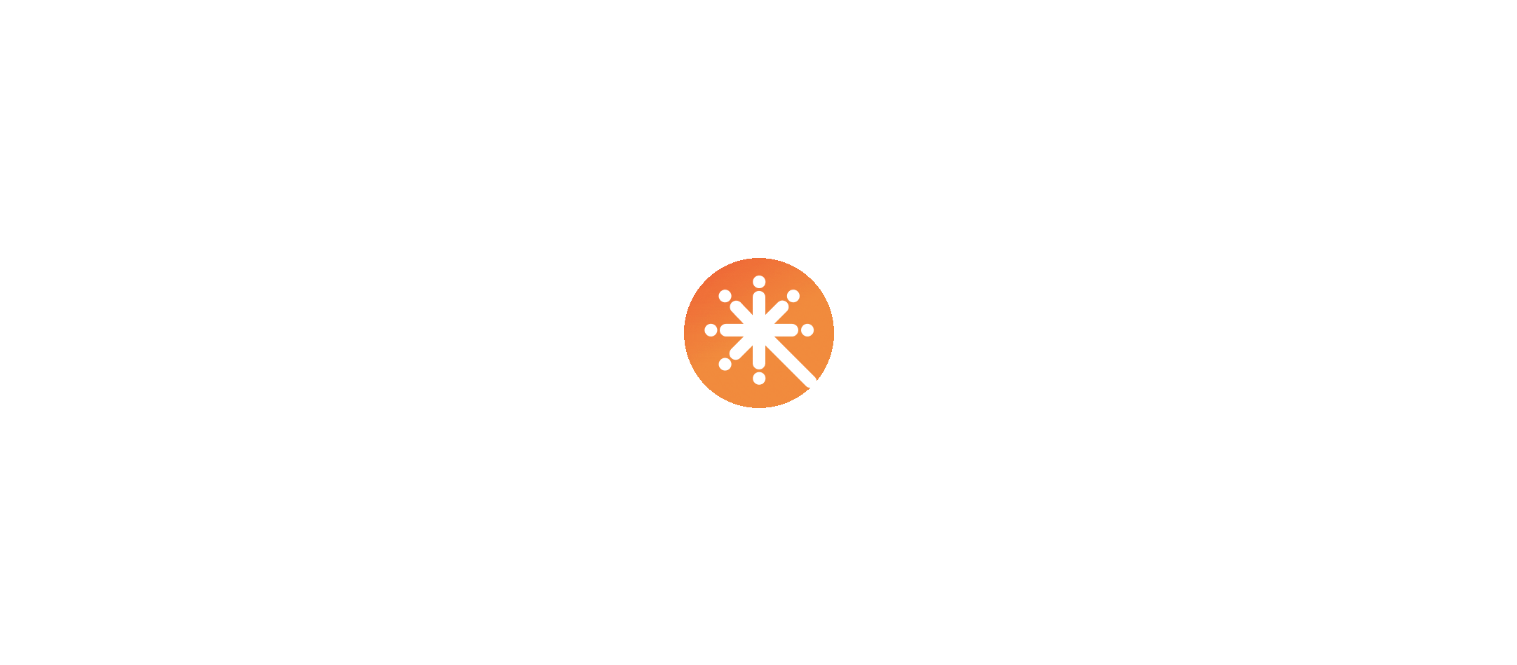 scroll, scrollTop: 0, scrollLeft: 0, axis: both 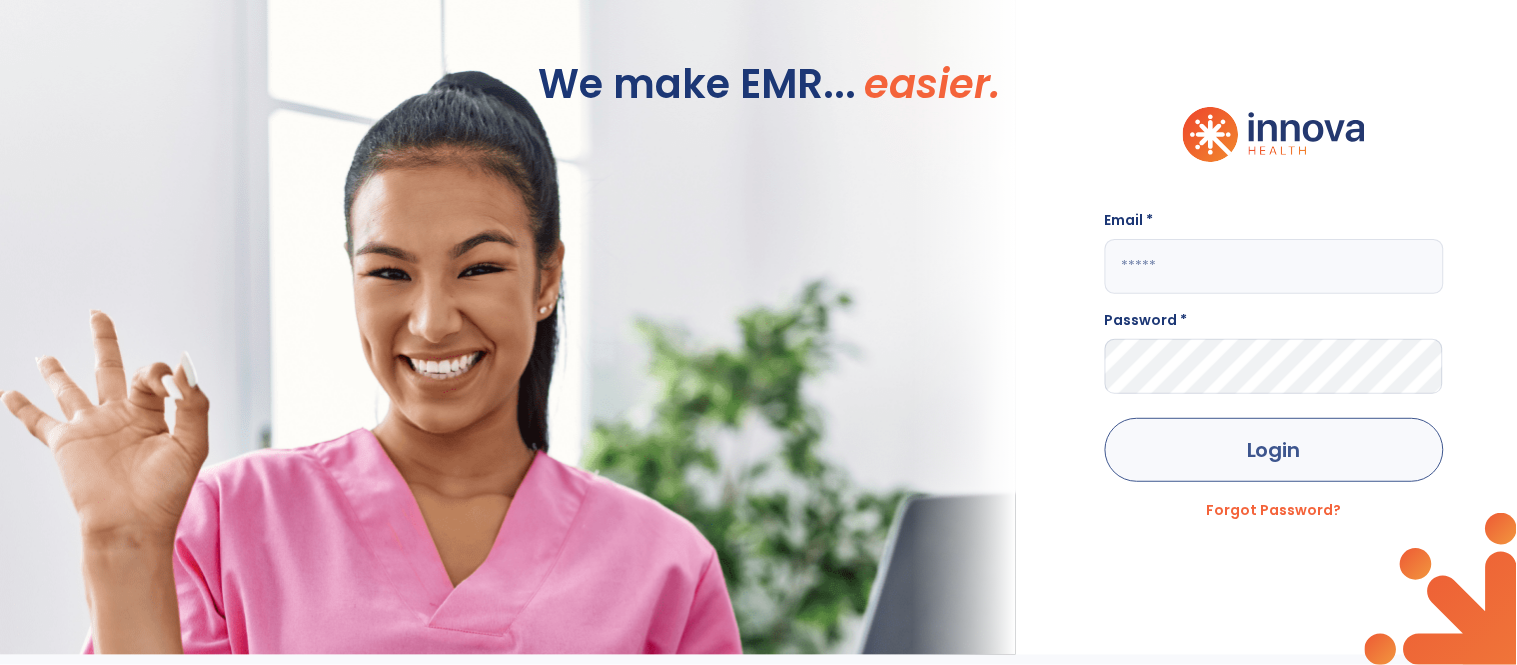 type on "**********" 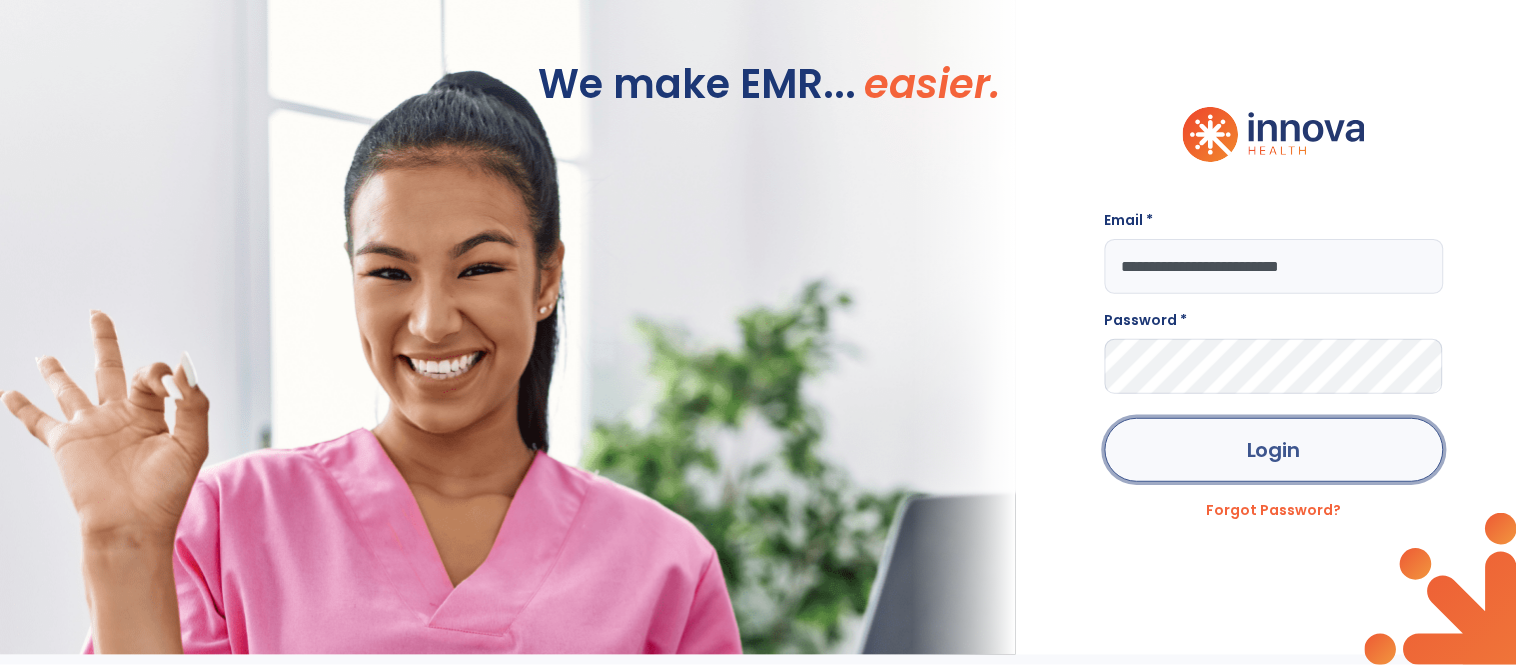 click on "Login" 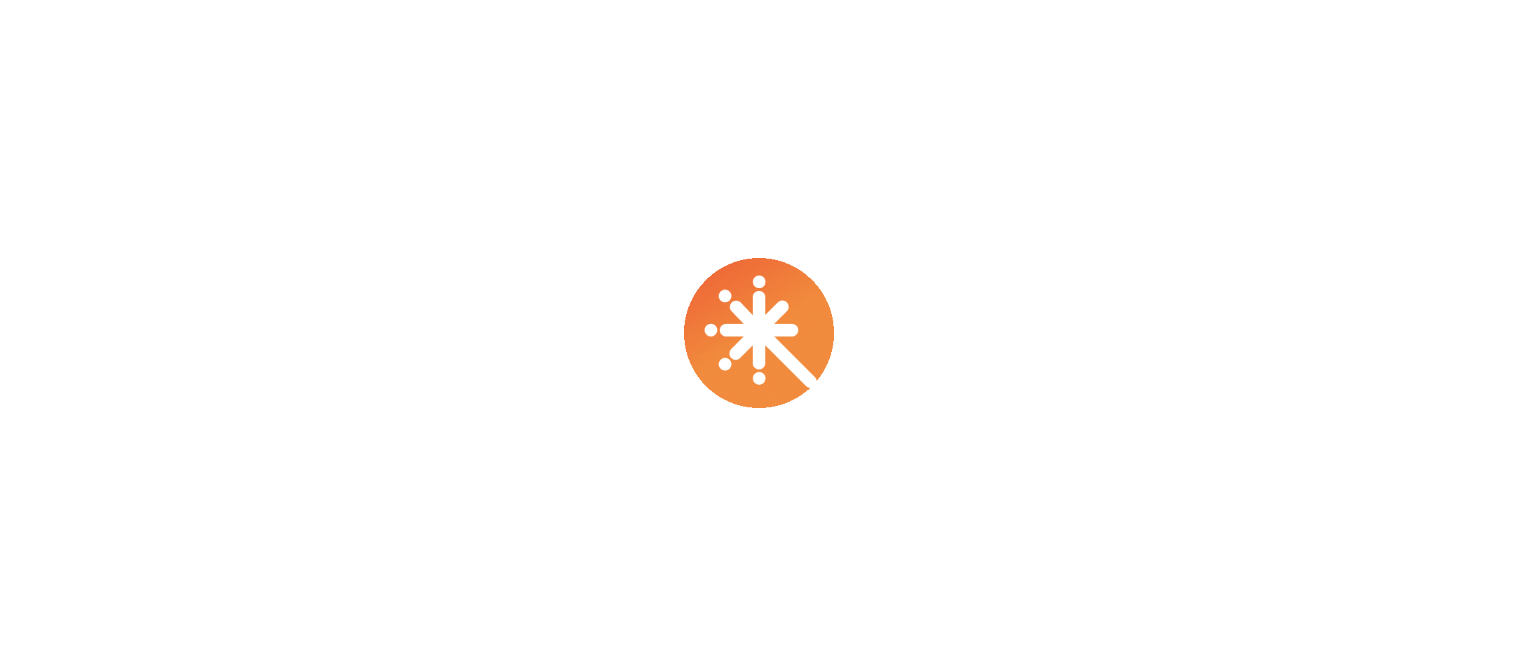 scroll, scrollTop: 0, scrollLeft: 0, axis: both 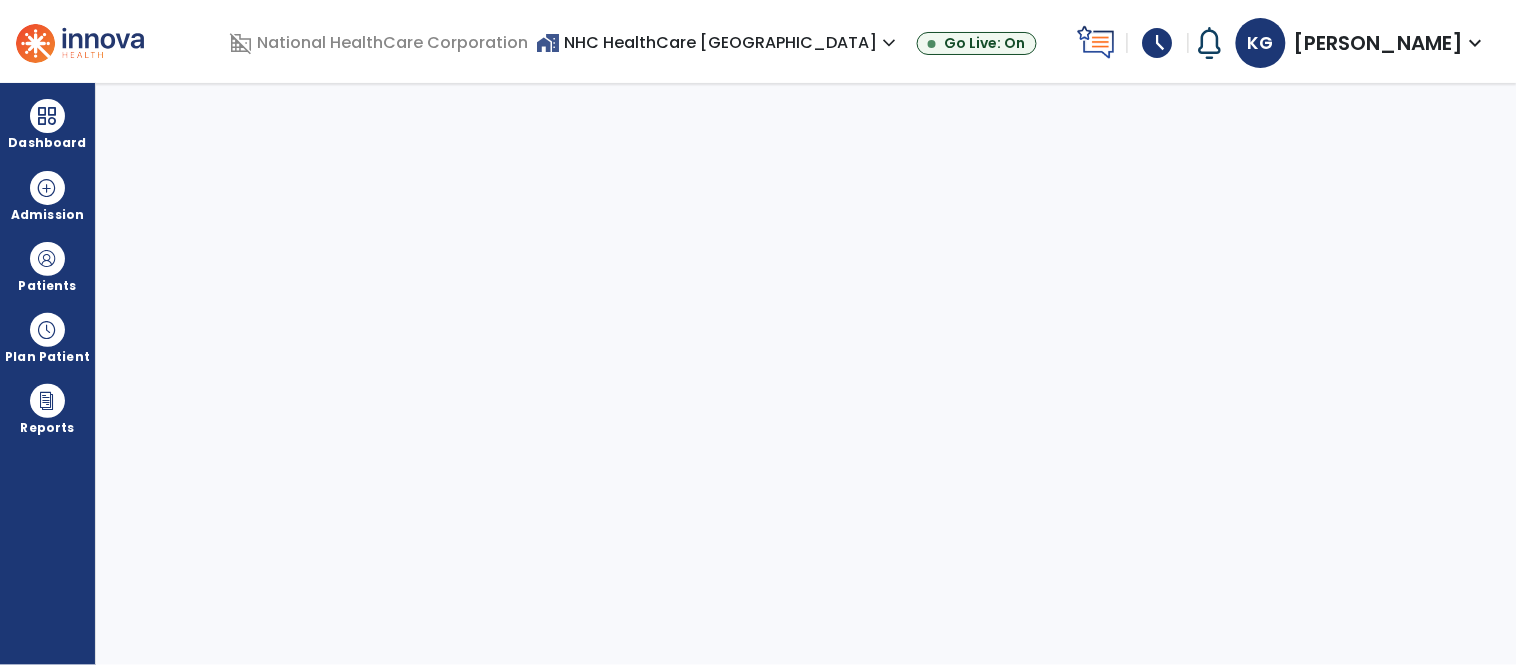 select on "****" 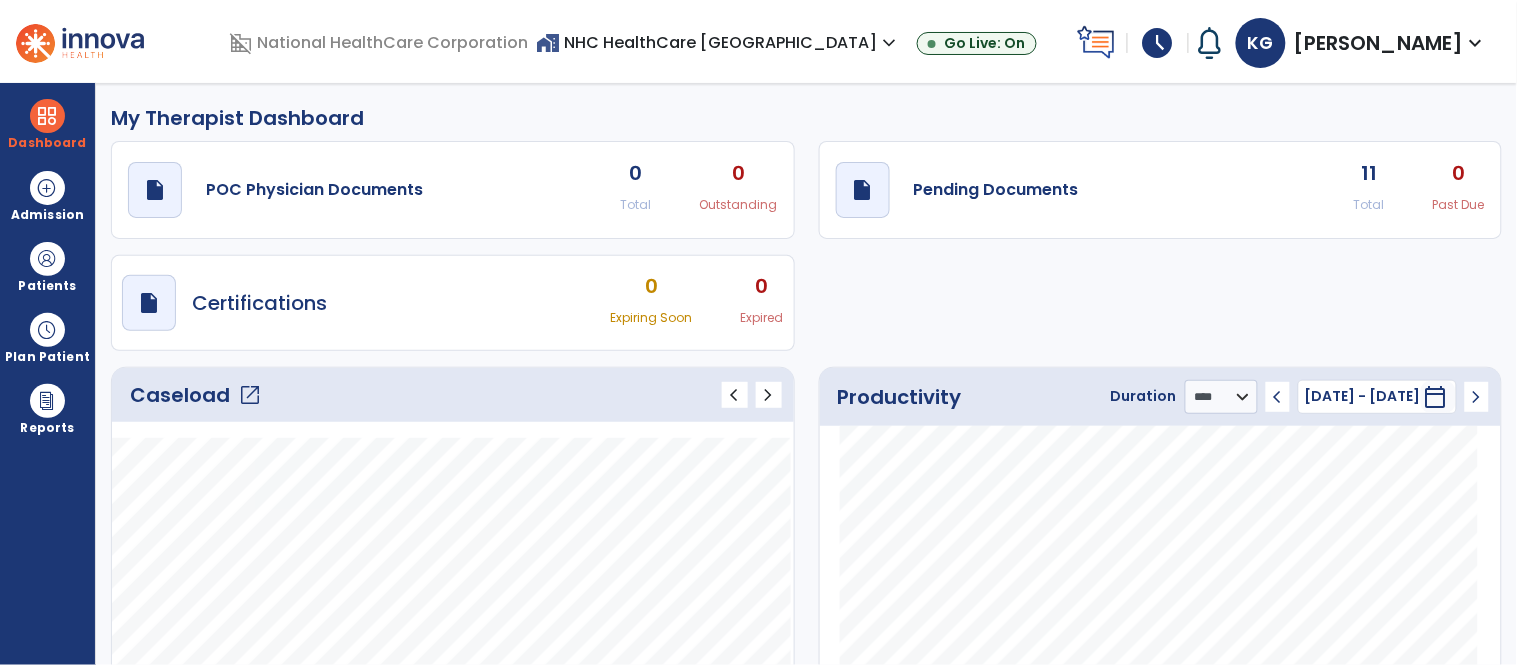 click on "schedule" at bounding box center (1158, 43) 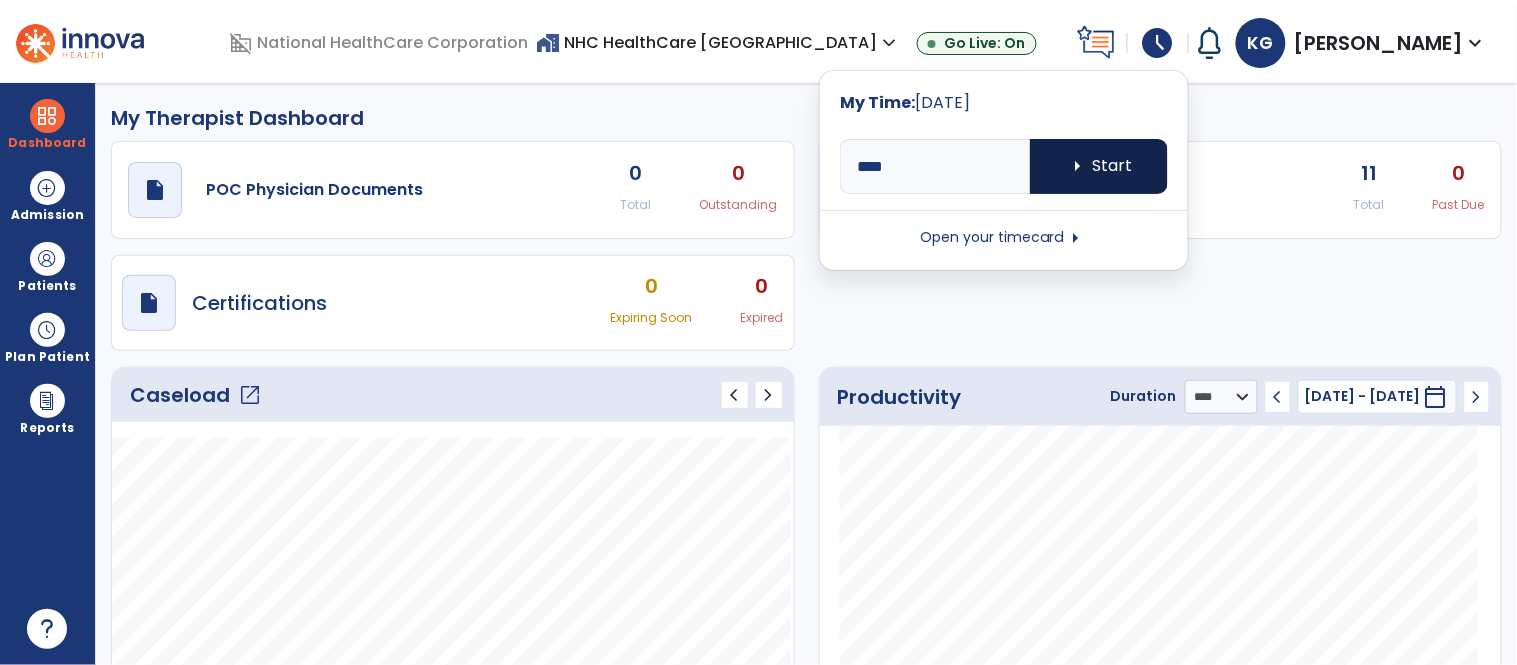 click on "arrow_right  Start" at bounding box center (1099, 166) 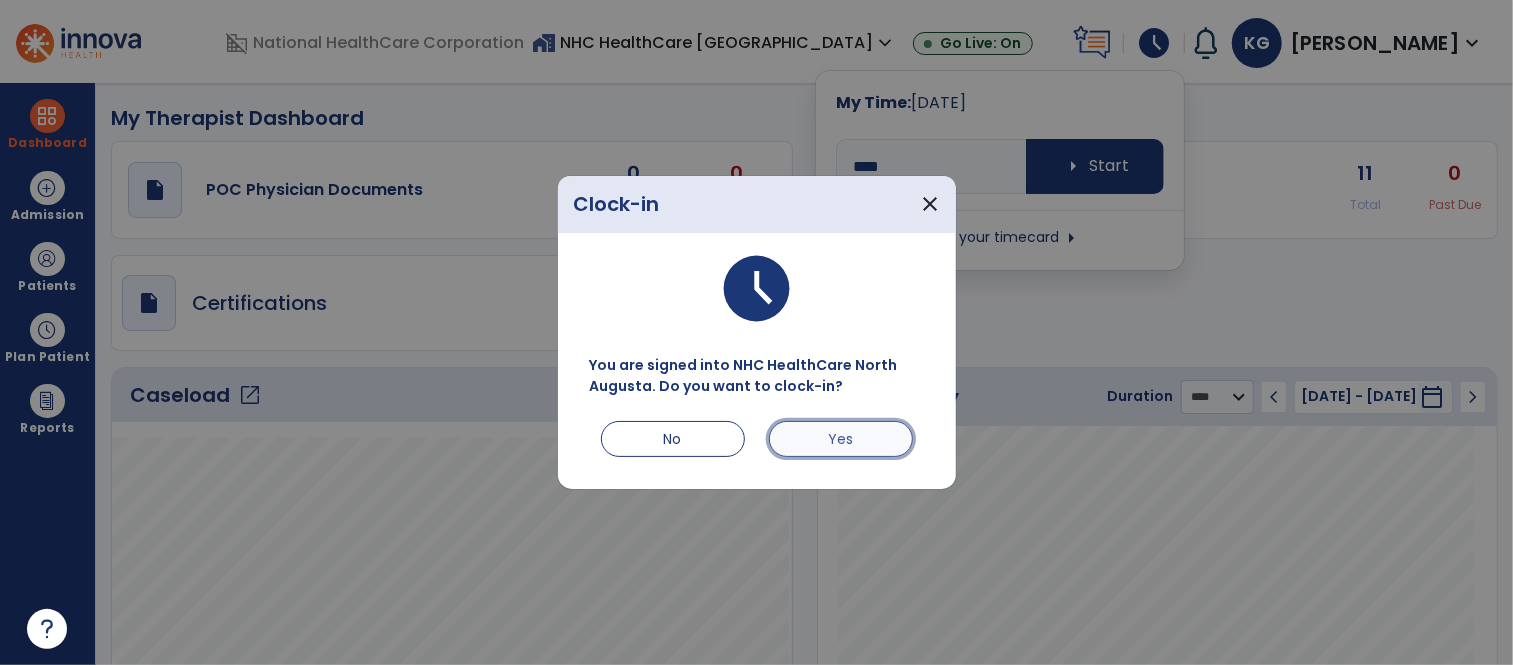 click on "Yes" at bounding box center [841, 439] 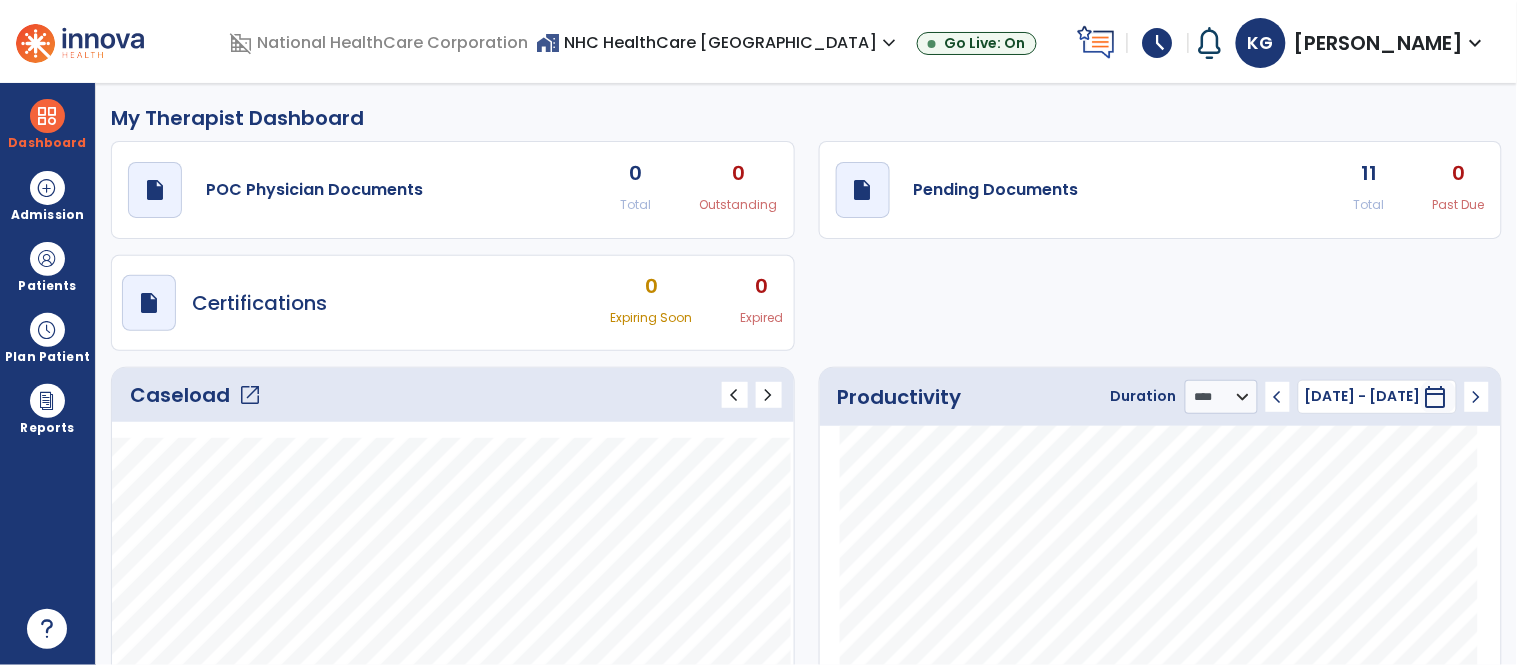 click on "schedule" at bounding box center (1158, 43) 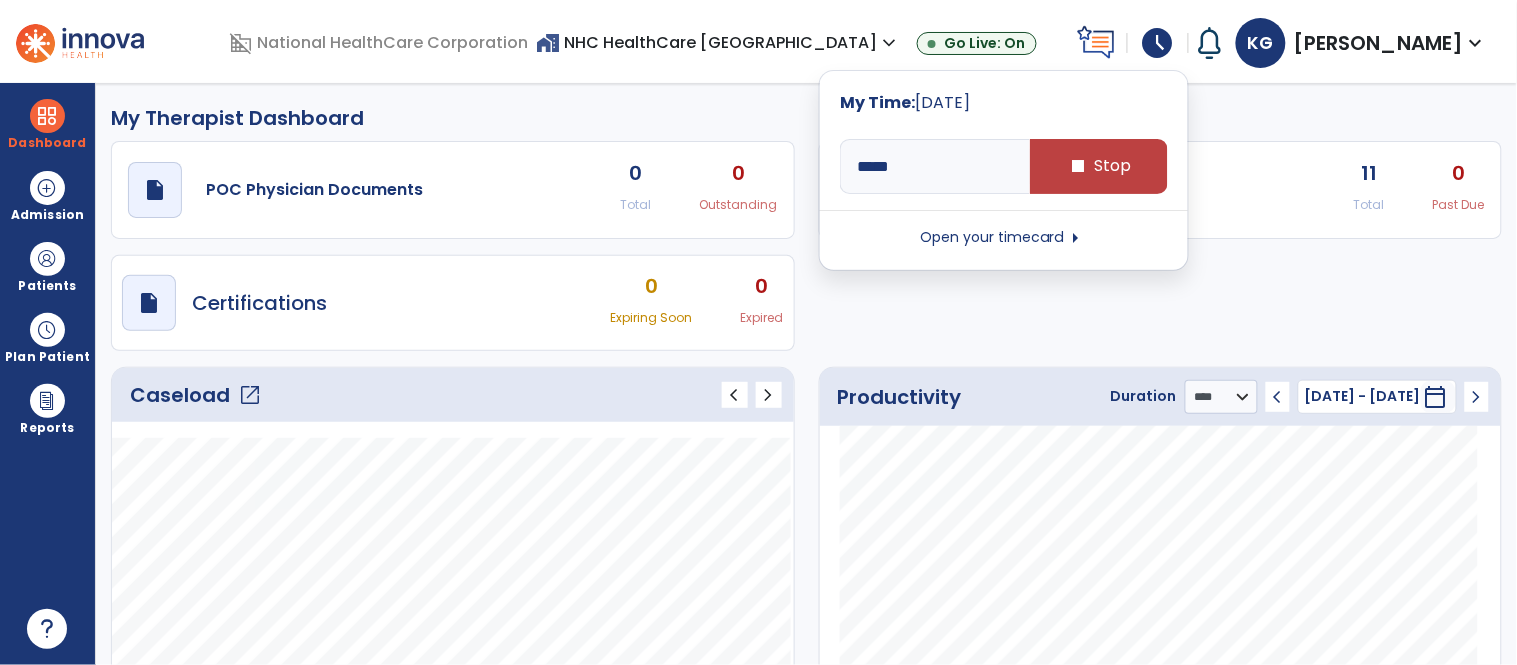 click on "Open your timecard  arrow_right" at bounding box center [1004, 238] 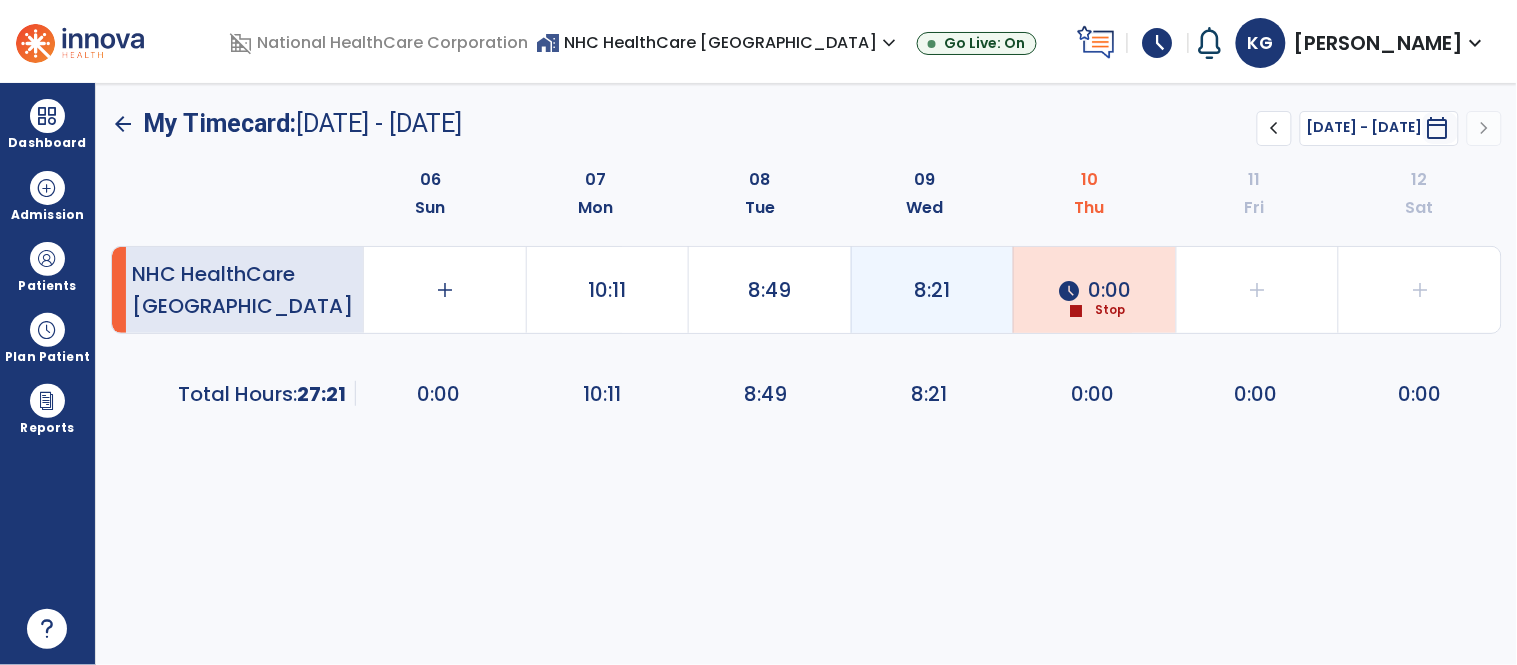 click on "8:21" 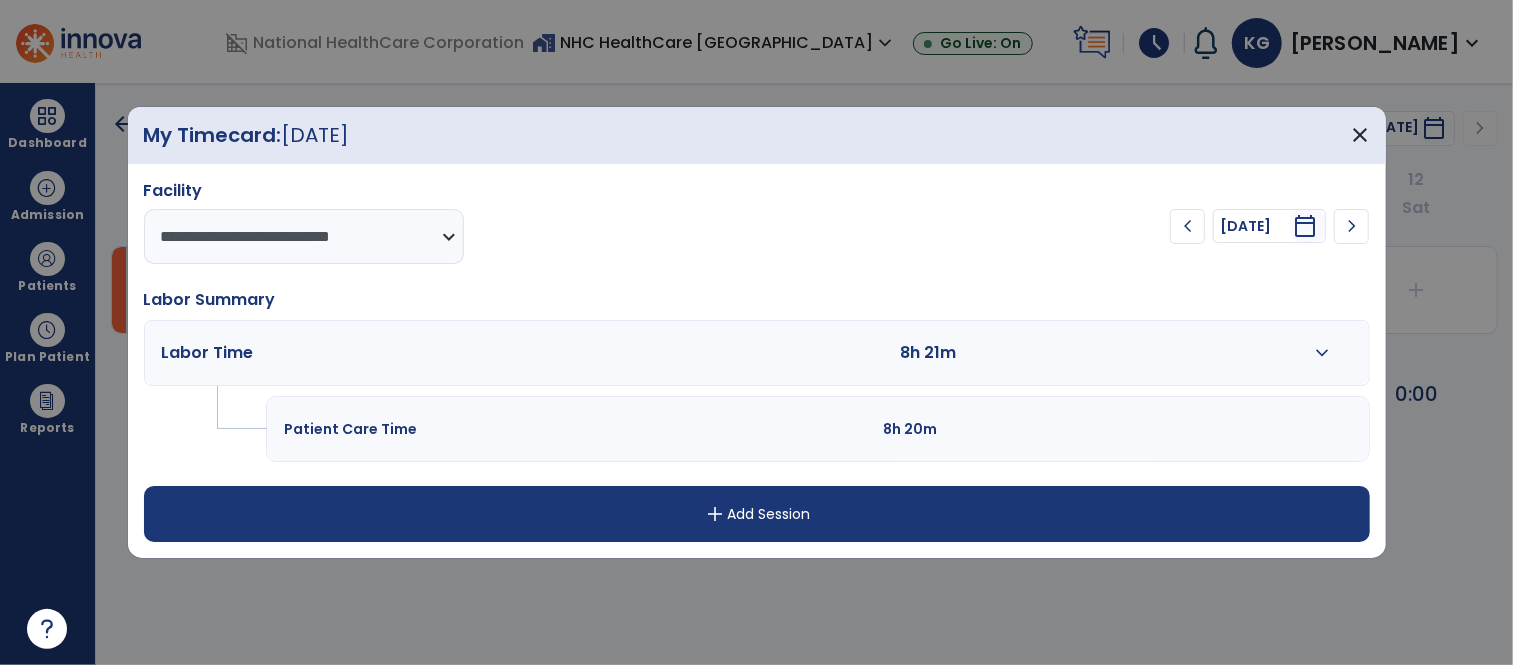click on "expand_more" at bounding box center [1322, 353] 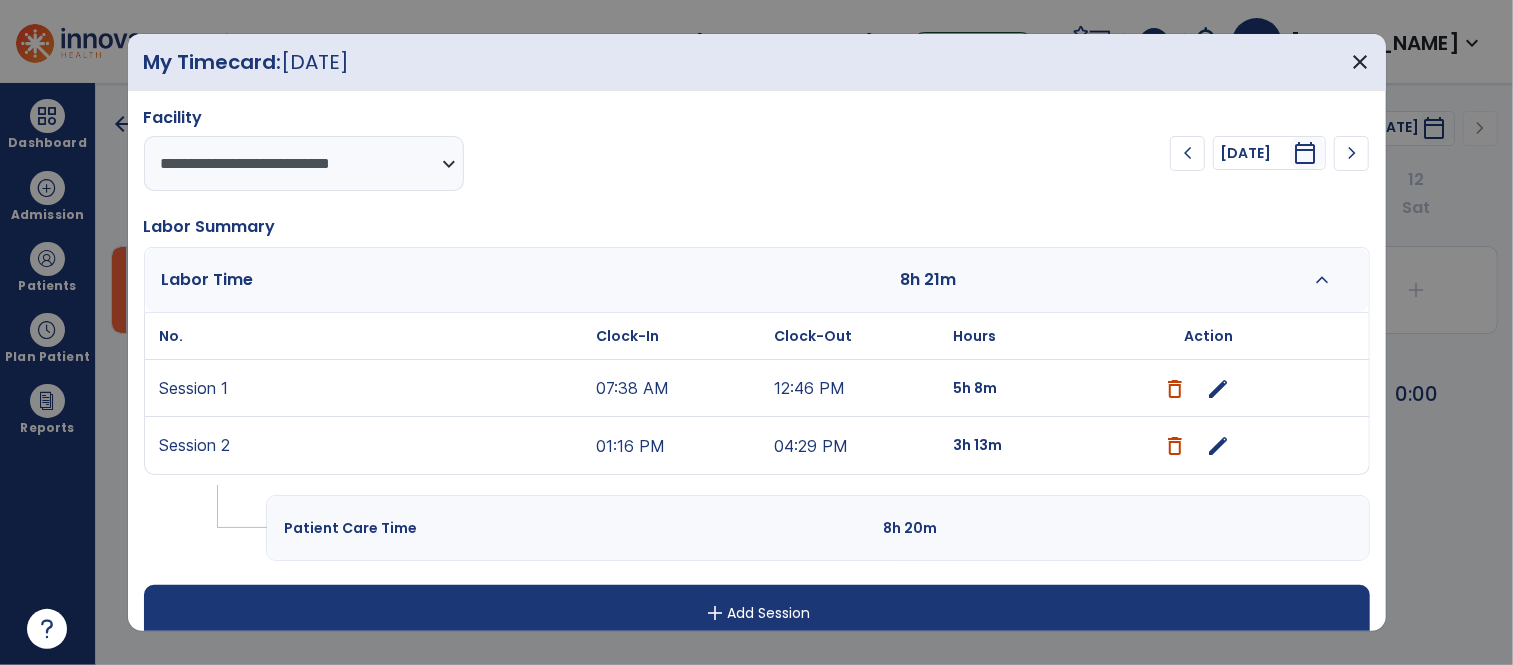 click on "edit" at bounding box center (1218, 389) 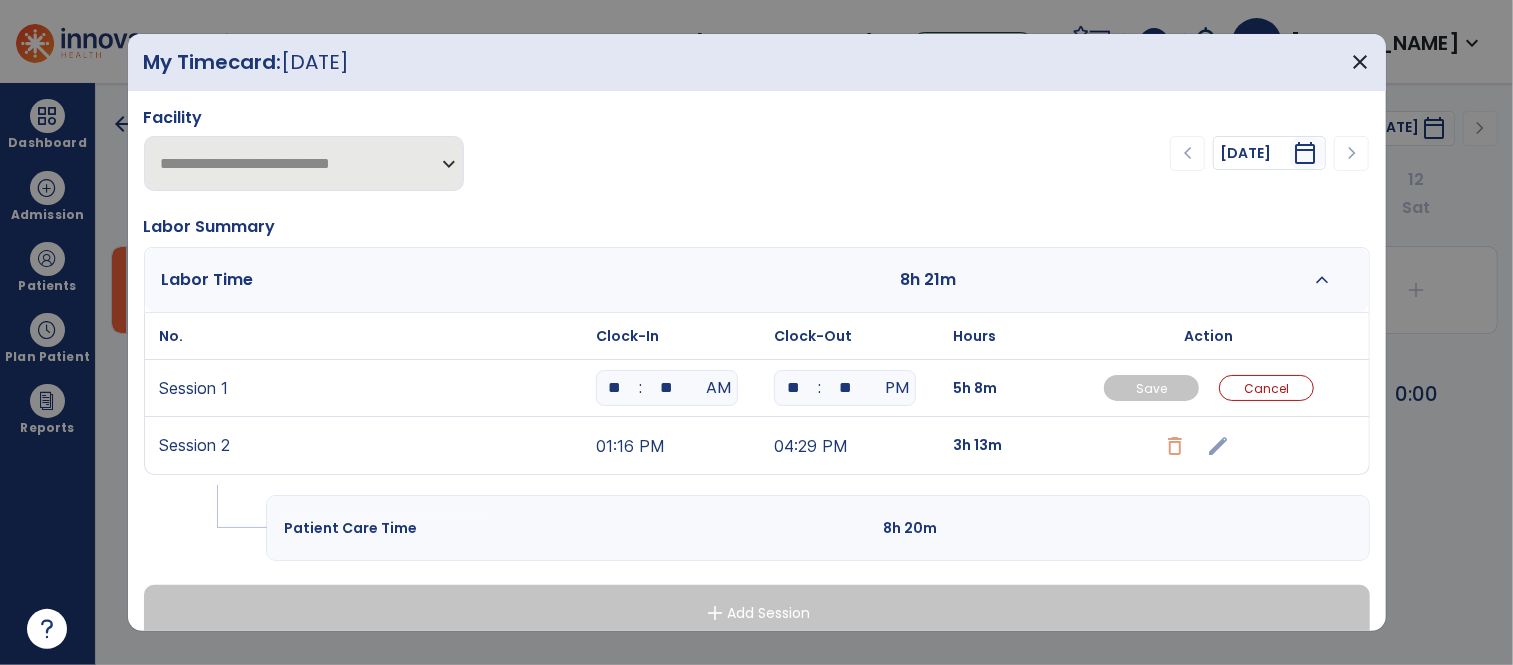 click on "**" at bounding box center [667, 388] 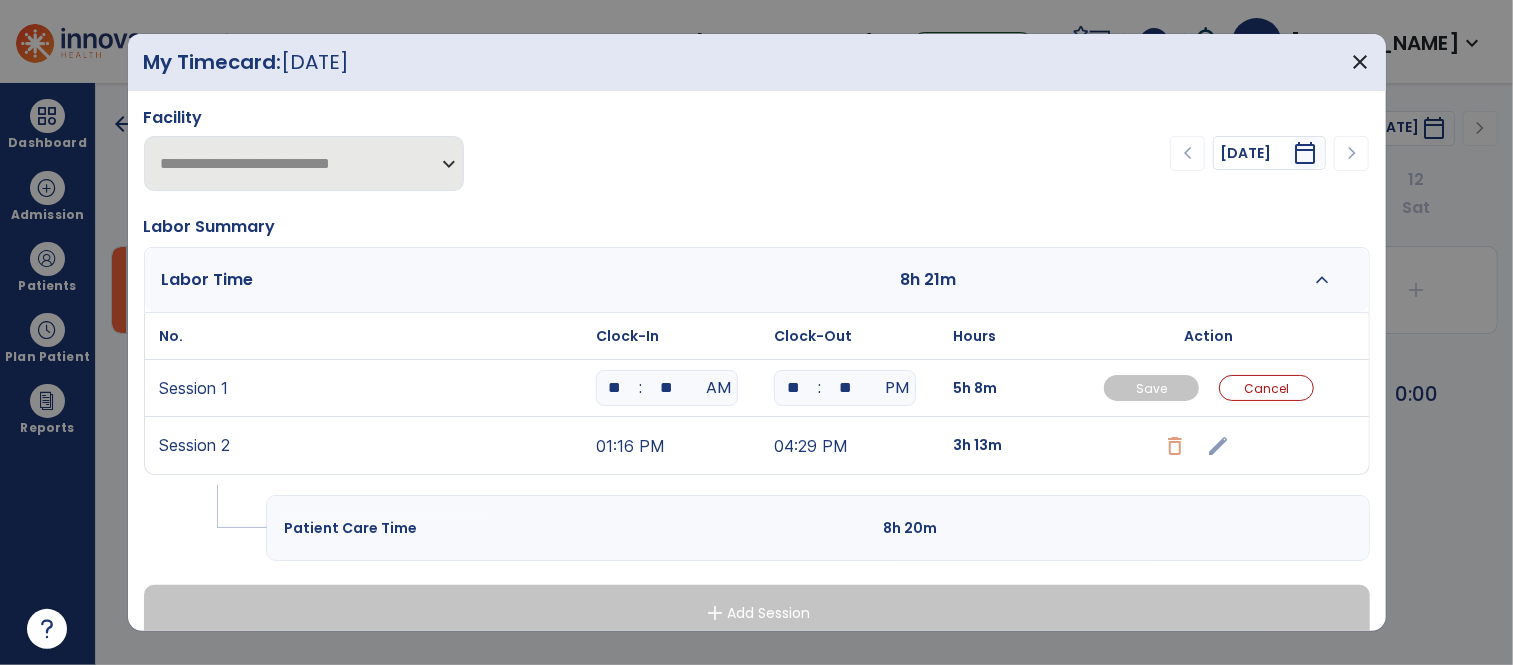 type on "**" 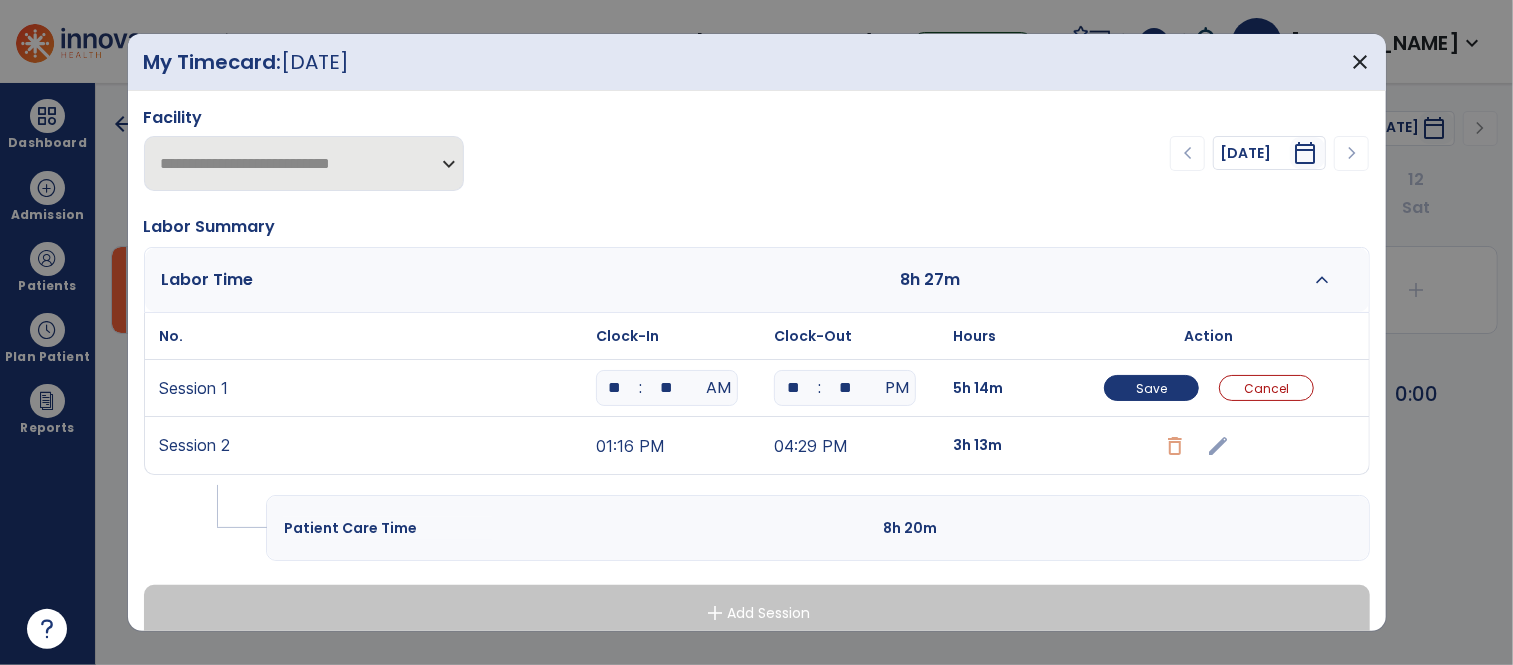 click on "Patient Care Time  8h 20m" at bounding box center (817, 528) 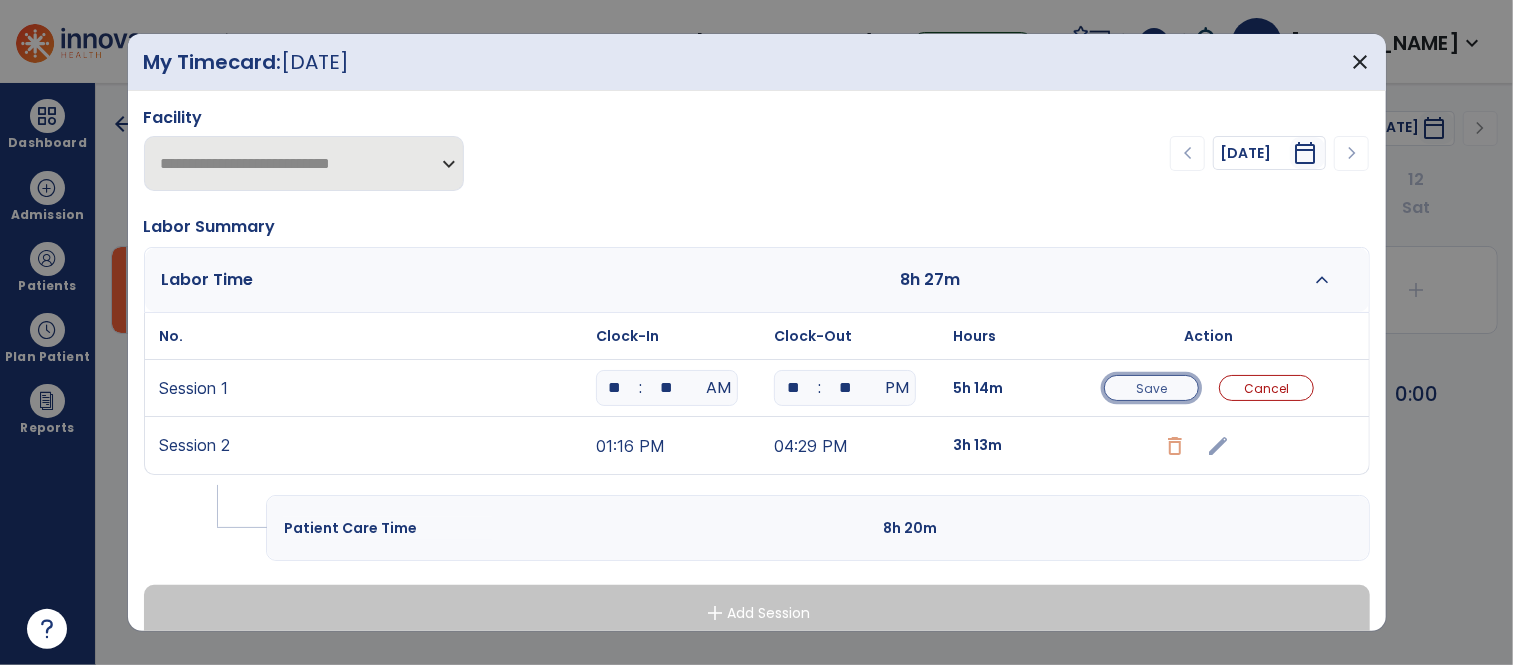 click on "Save" at bounding box center [1151, 388] 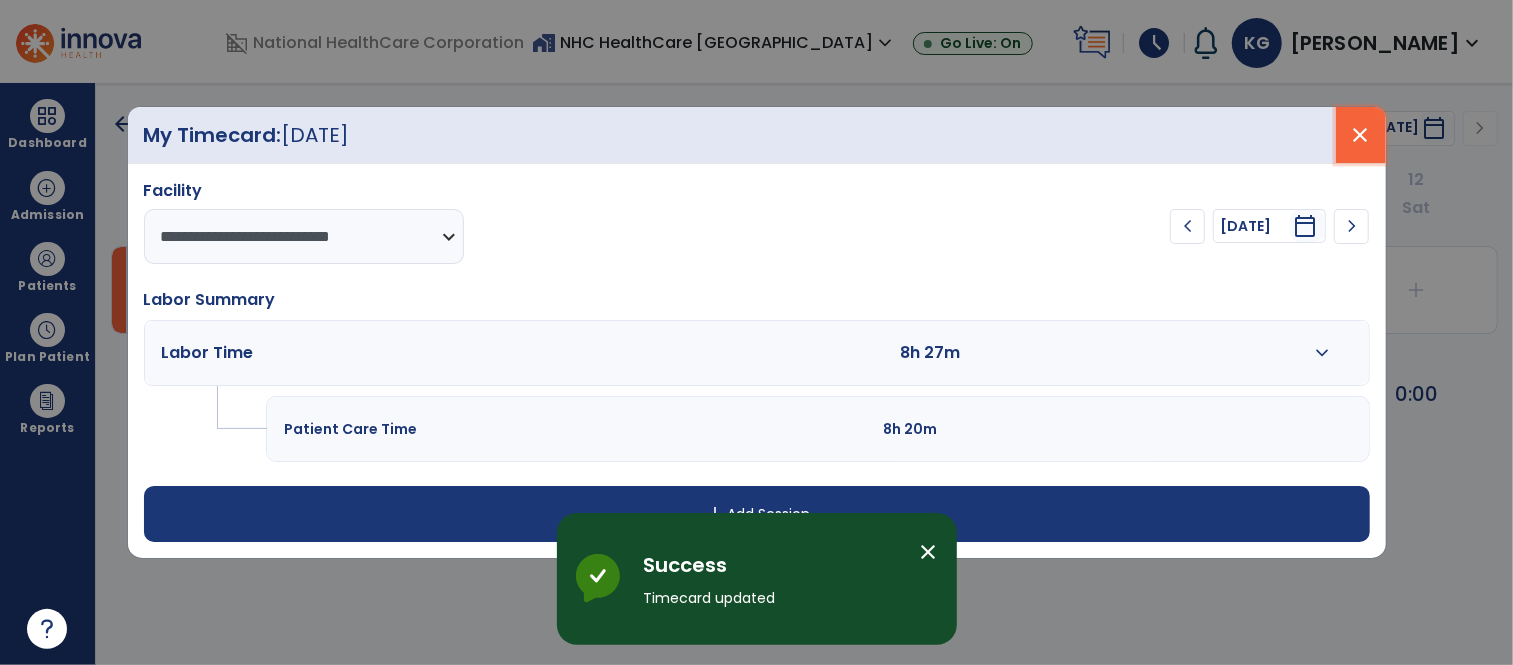 click on "close" at bounding box center [1361, 135] 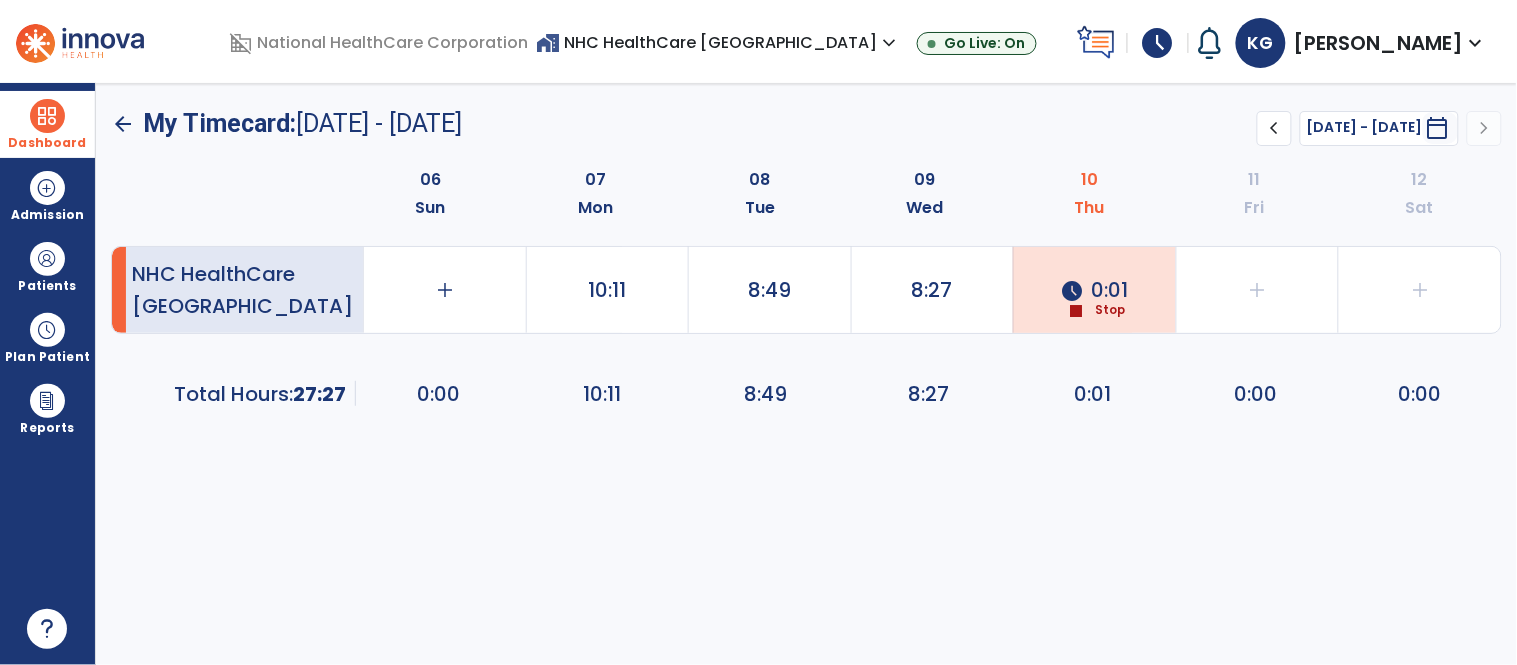 click on "Dashboard" at bounding box center (47, 124) 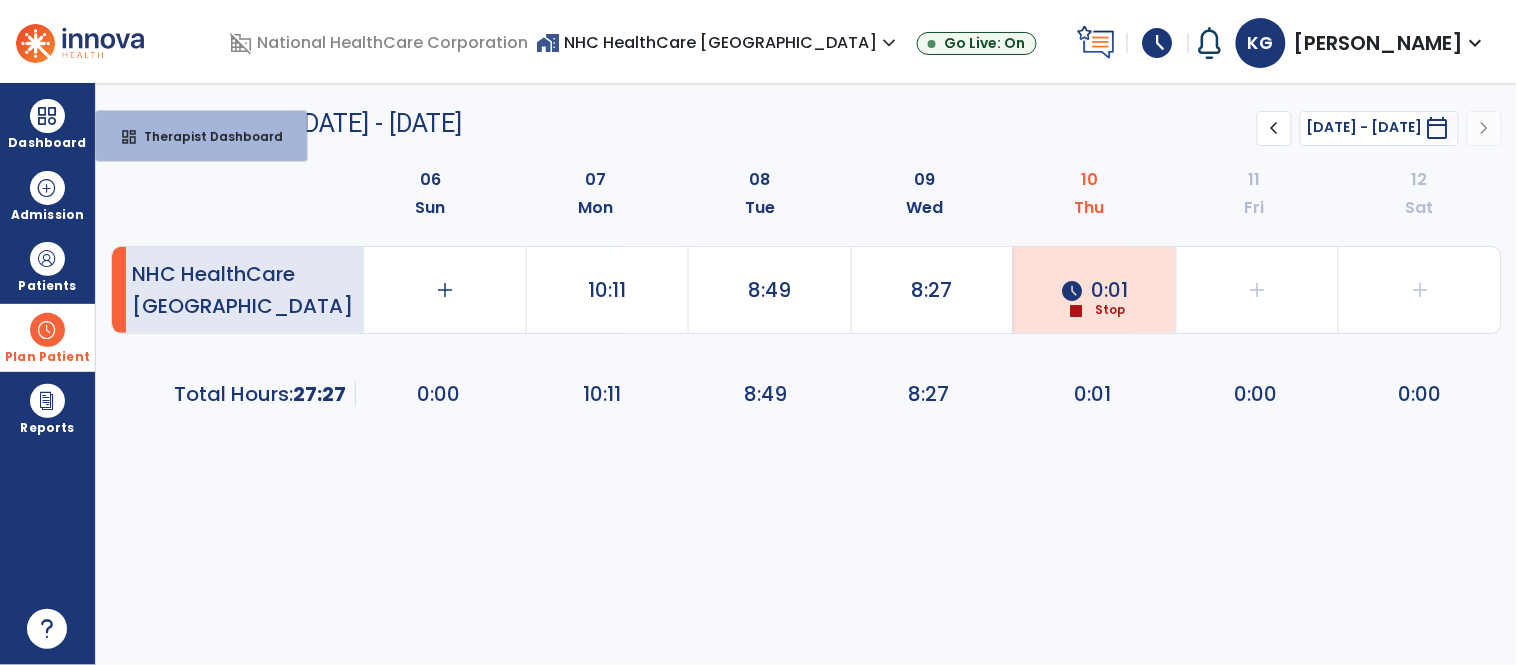 click on "Plan Patient" at bounding box center (47, 266) 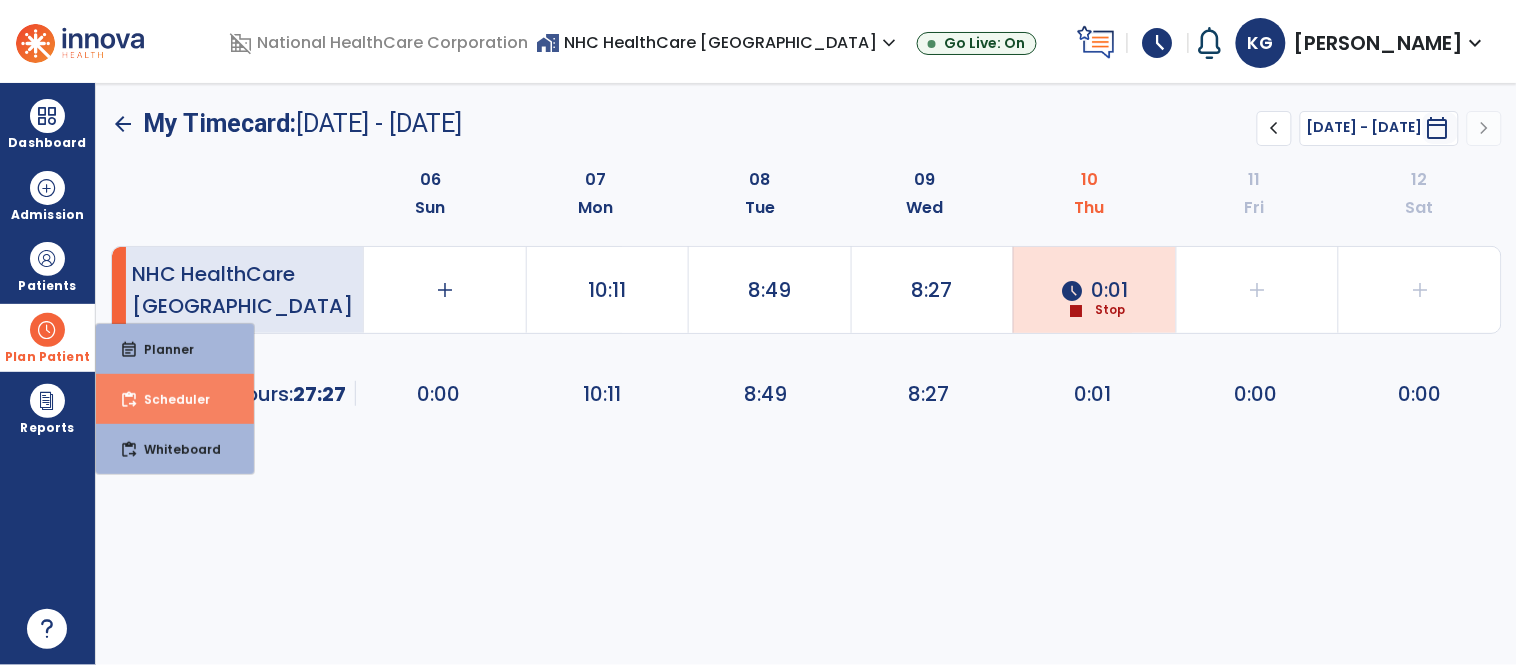 click on "Scheduler" at bounding box center [169, 399] 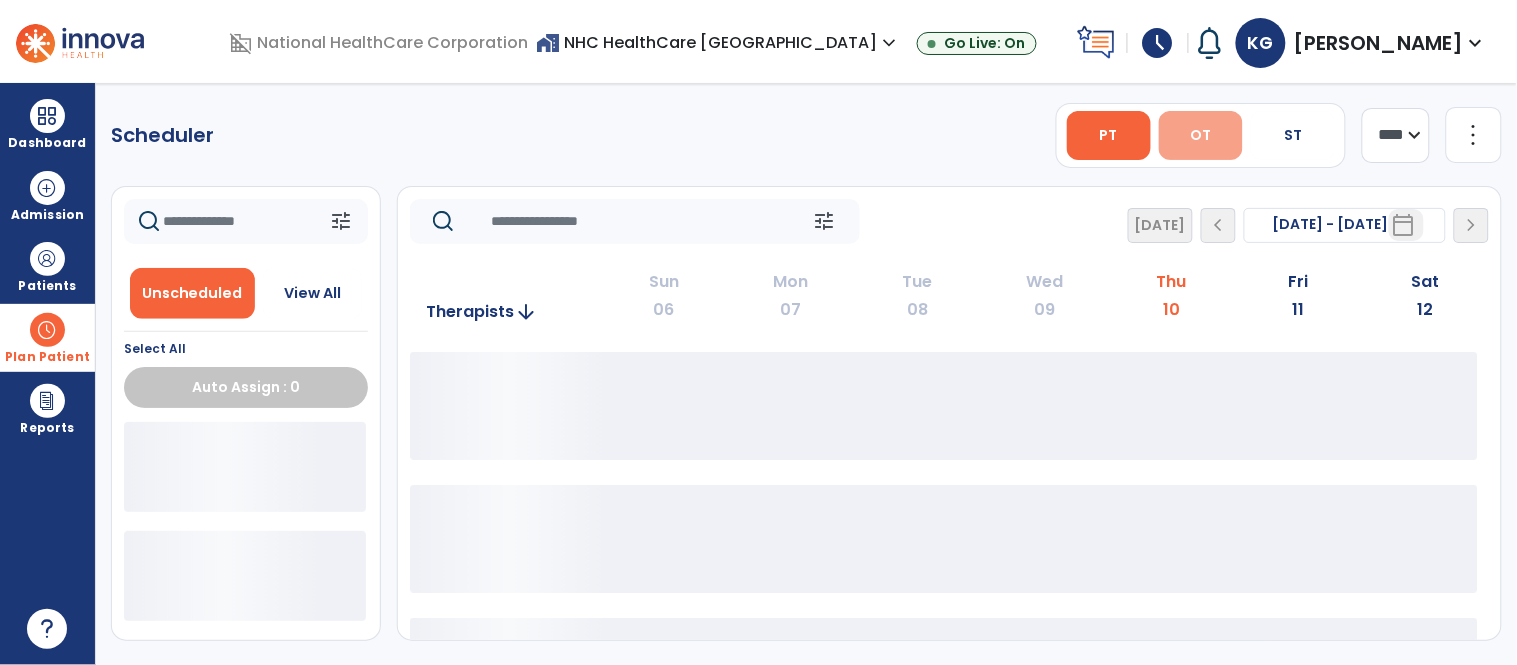 click on "OT" at bounding box center (1200, 135) 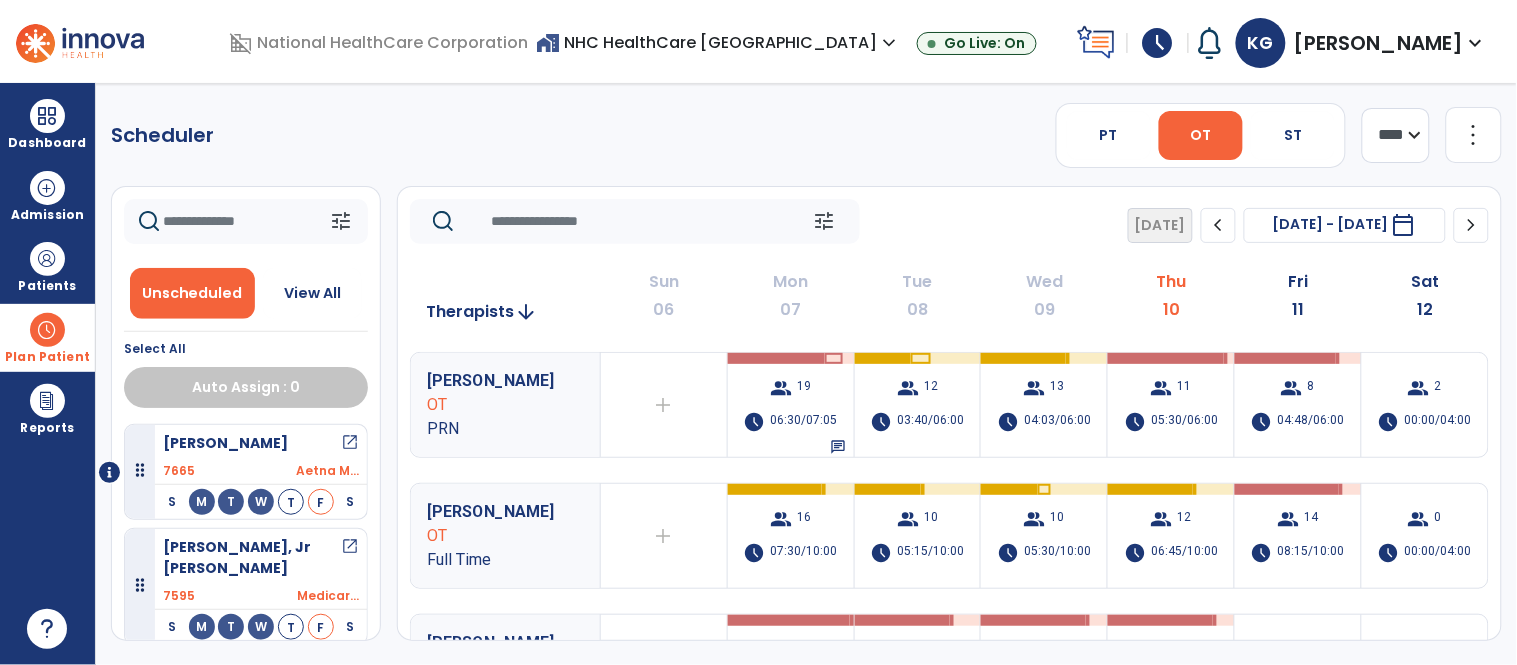 click 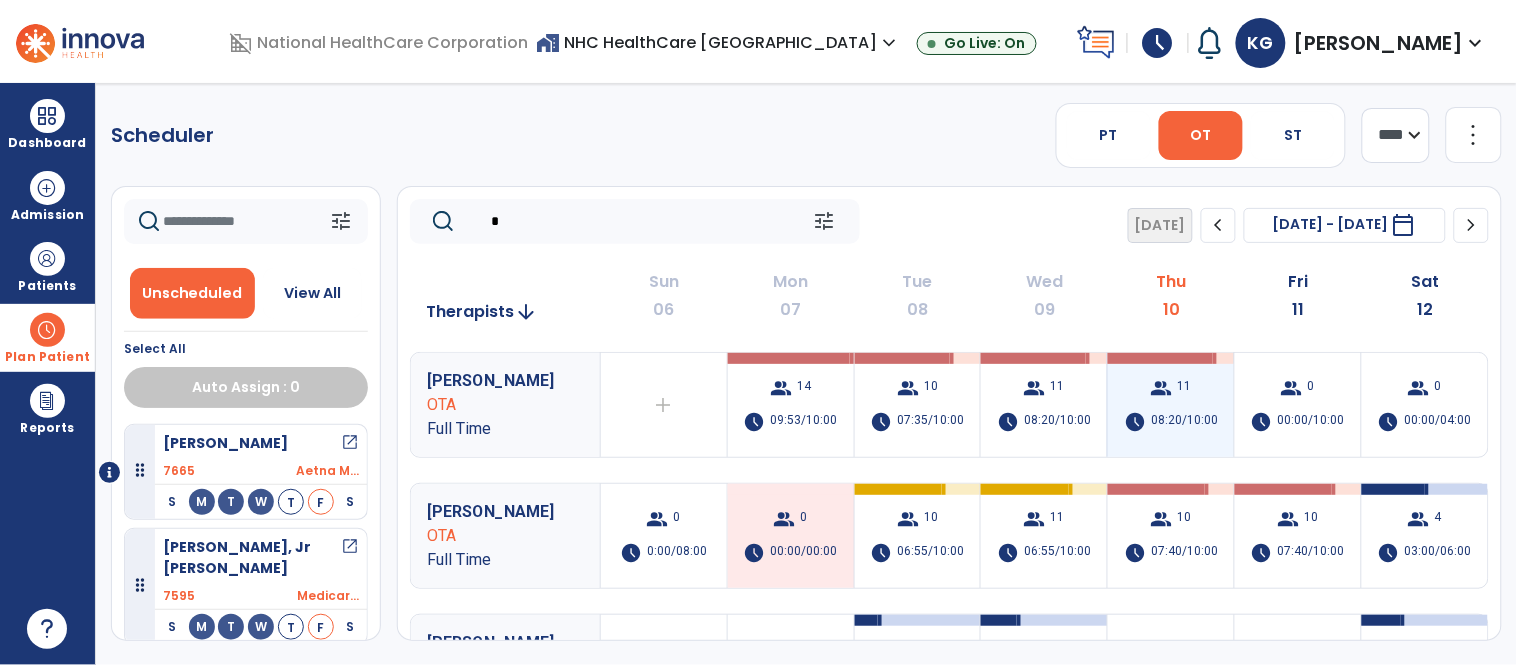 type on "*" 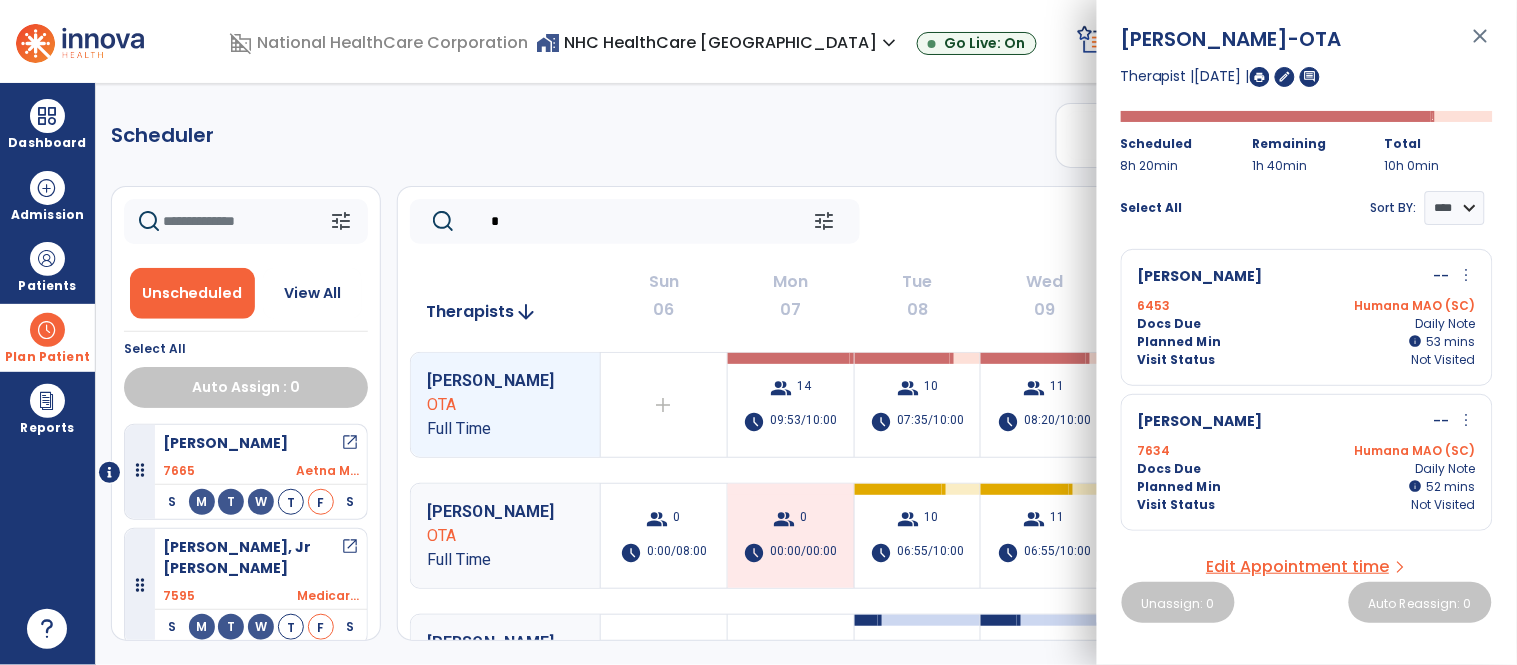 click at bounding box center (1260, 77) 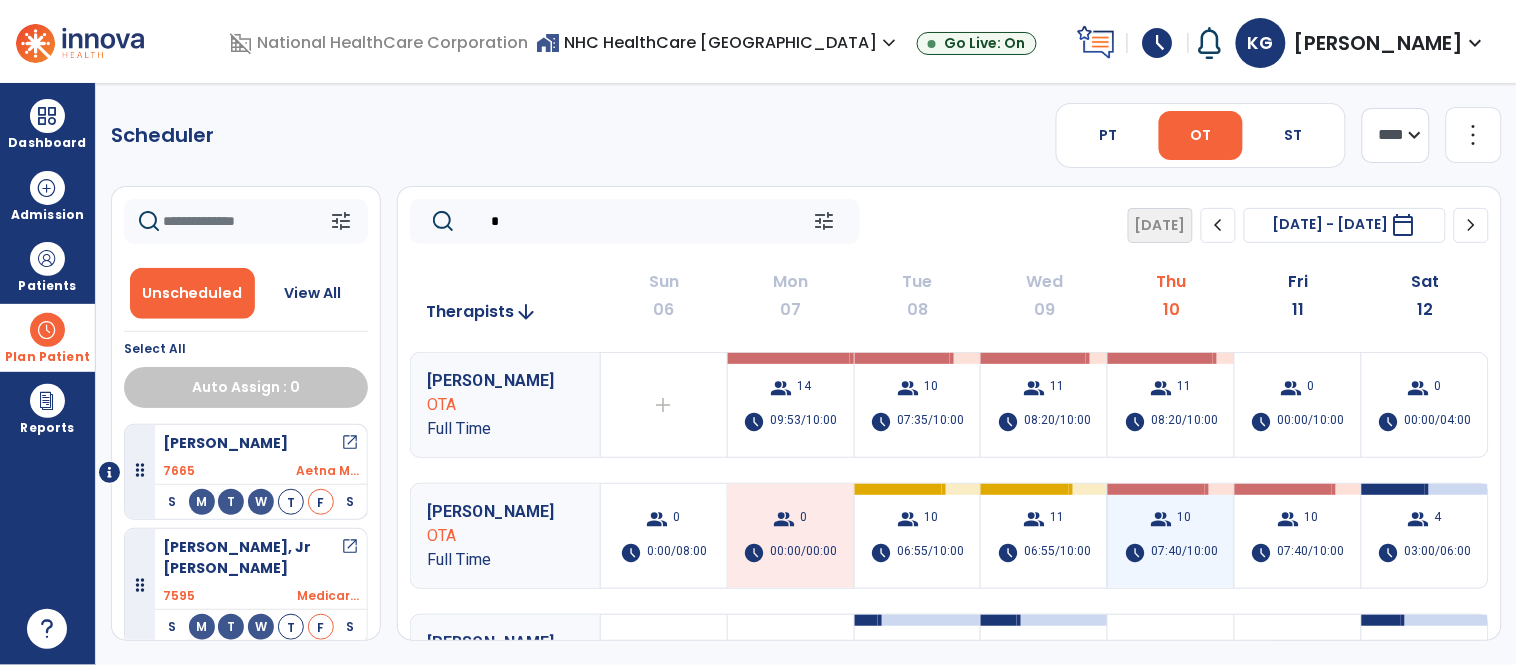 click on "group  10  schedule  07:40/10:00" at bounding box center [1171, 536] 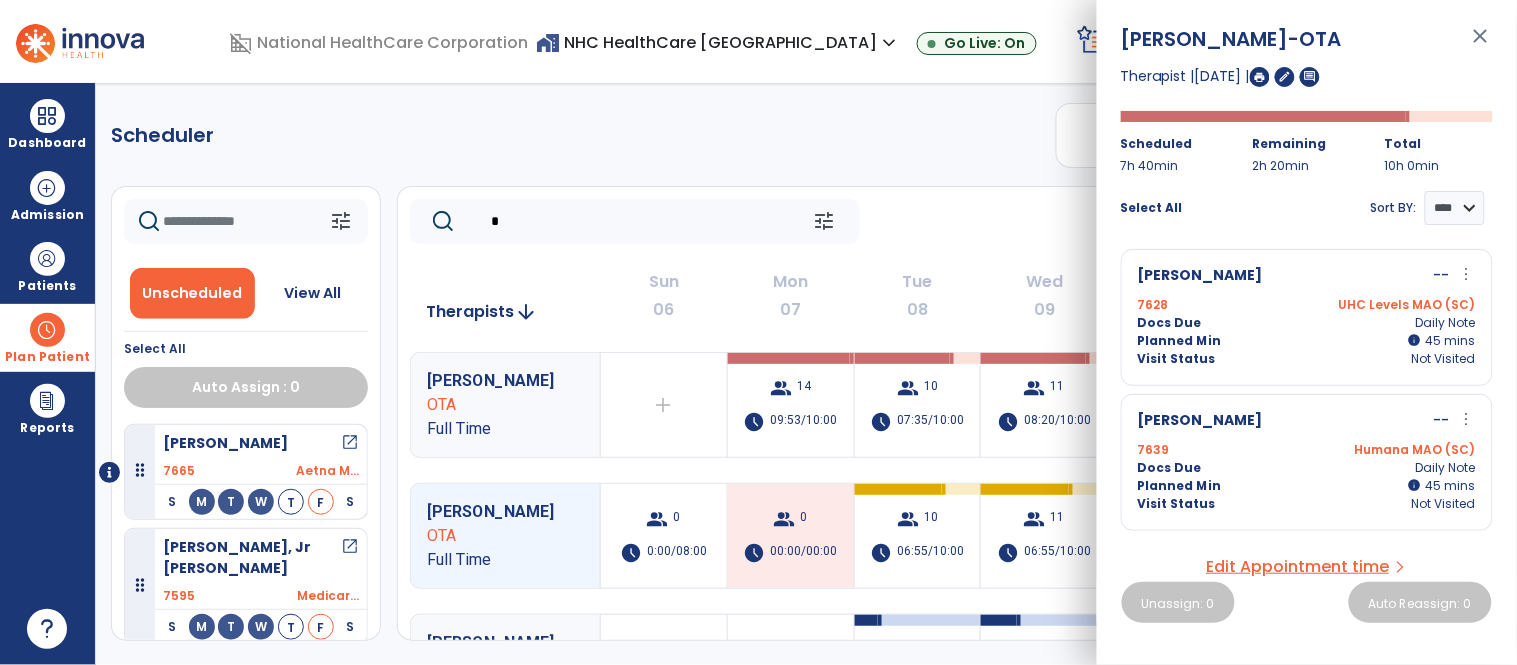 scroll, scrollTop: 356, scrollLeft: 0, axis: vertical 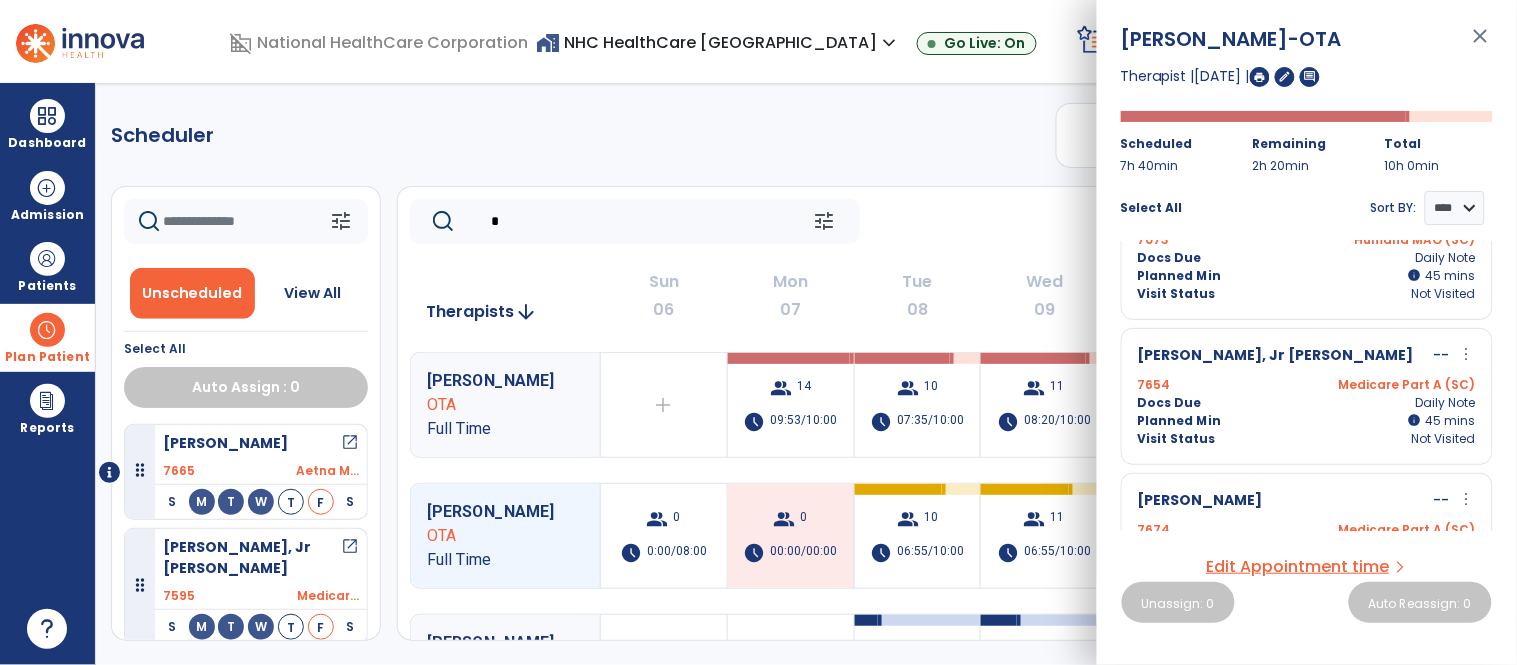 click on "*" 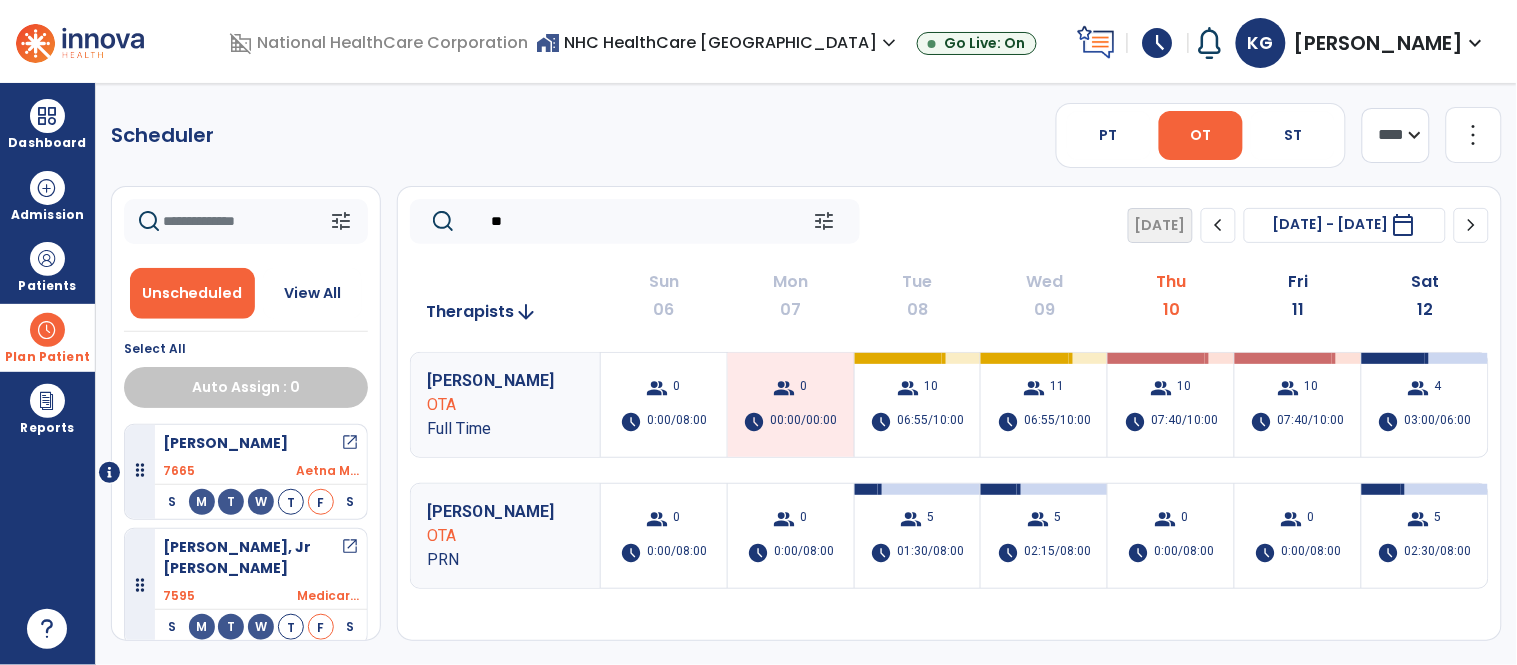 type on "*" 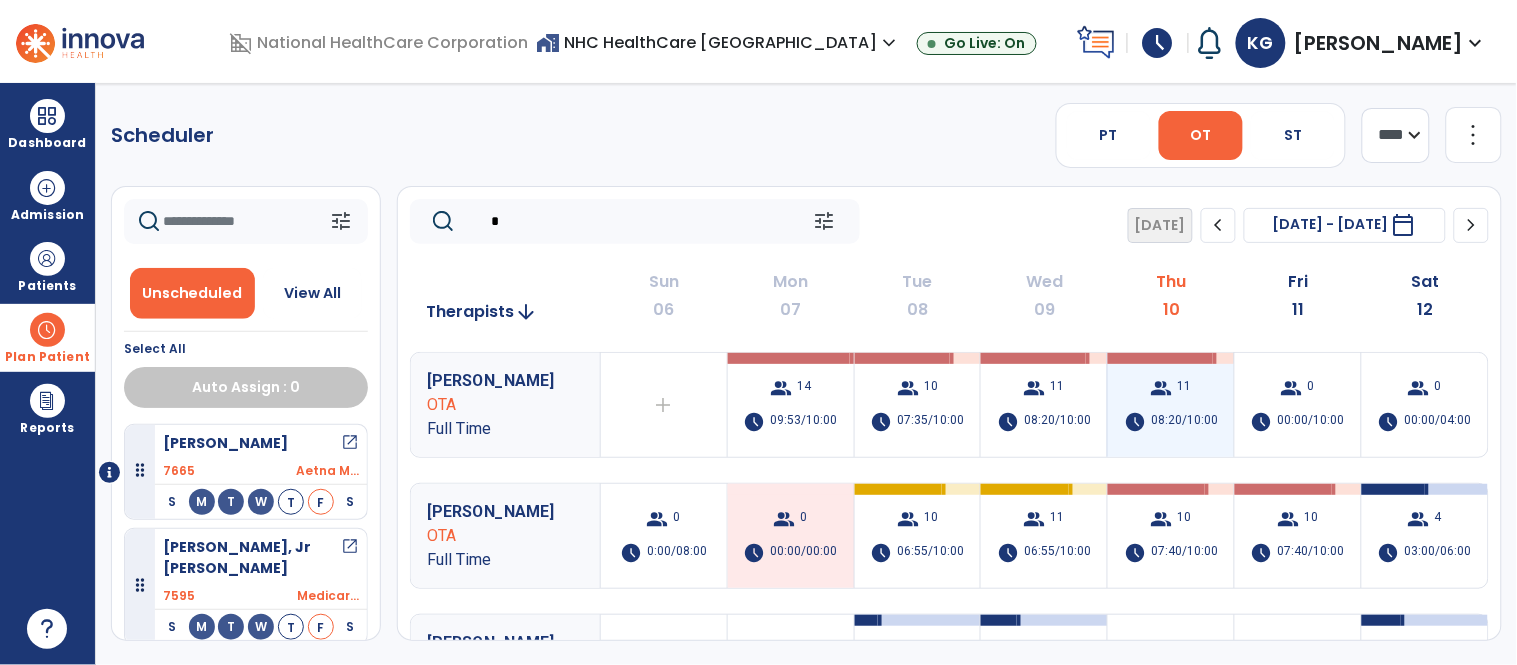 type on "*" 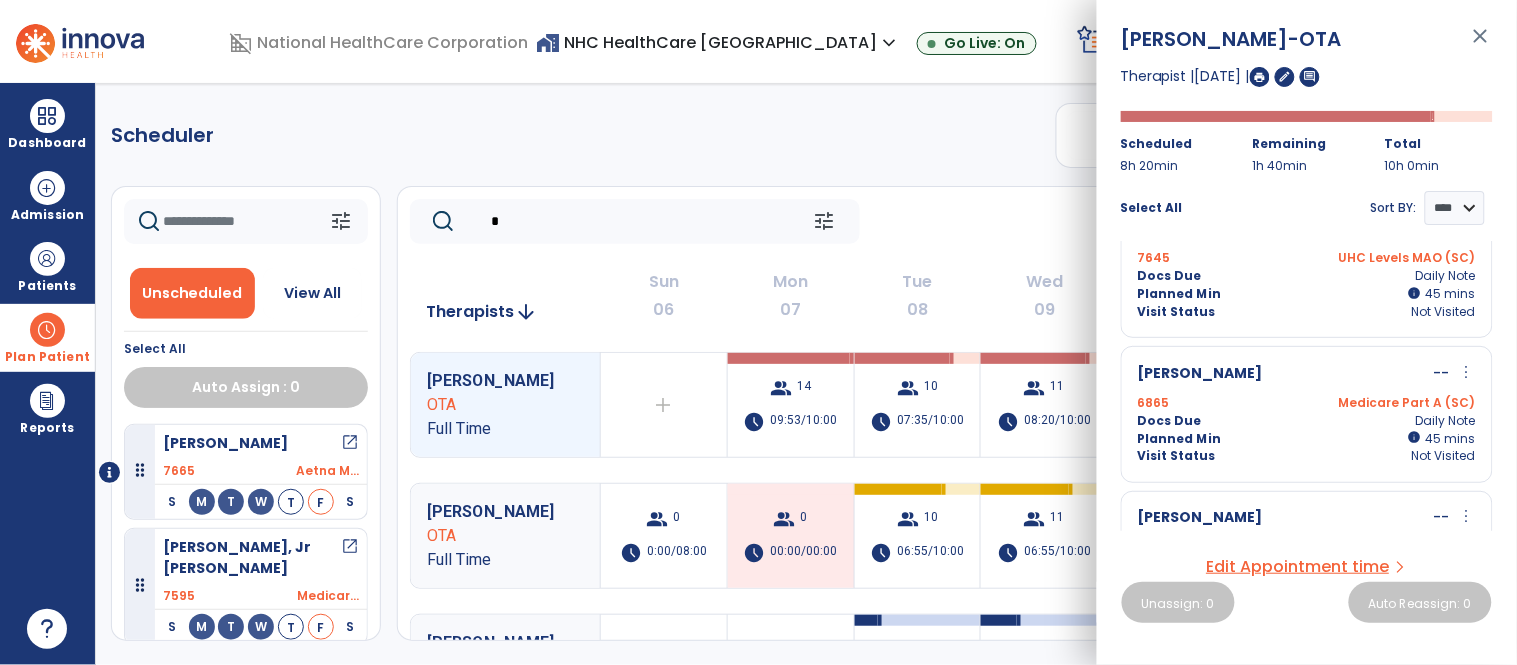 scroll, scrollTop: 765, scrollLeft: 0, axis: vertical 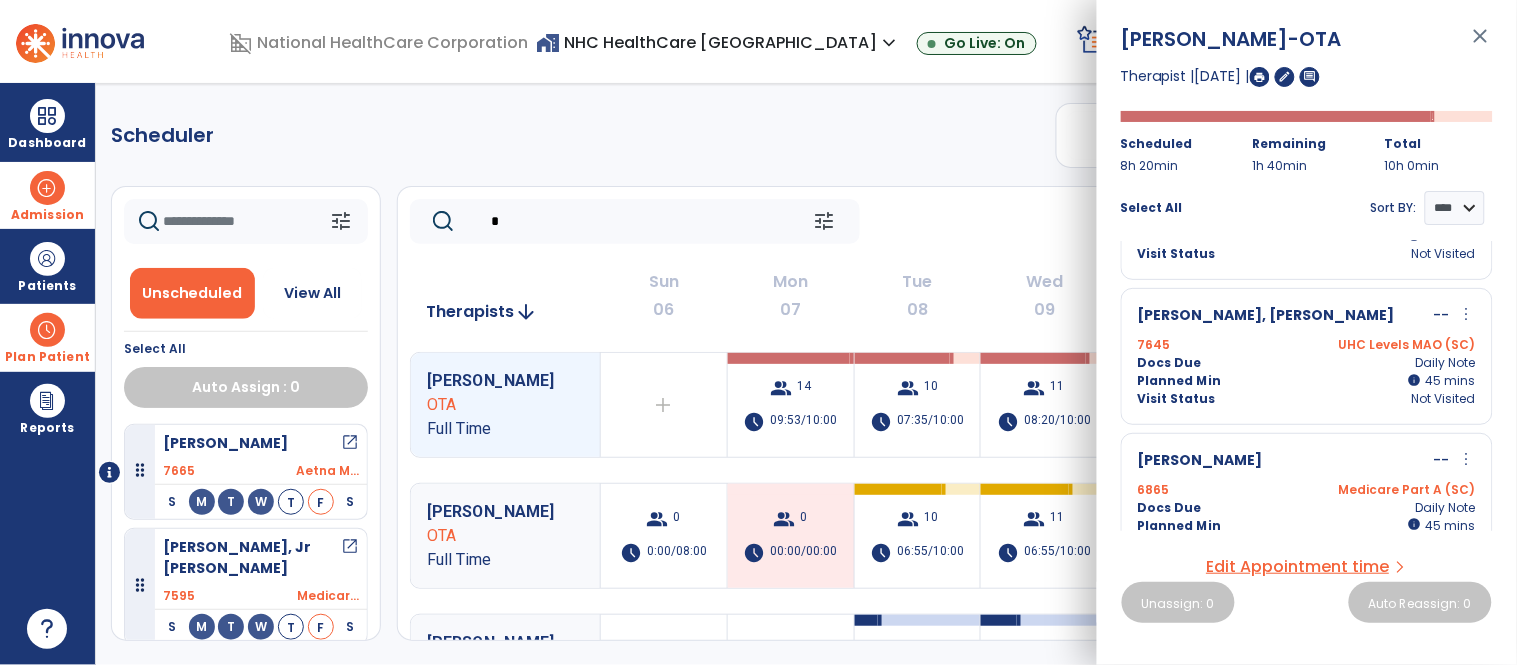 click at bounding box center [47, 188] 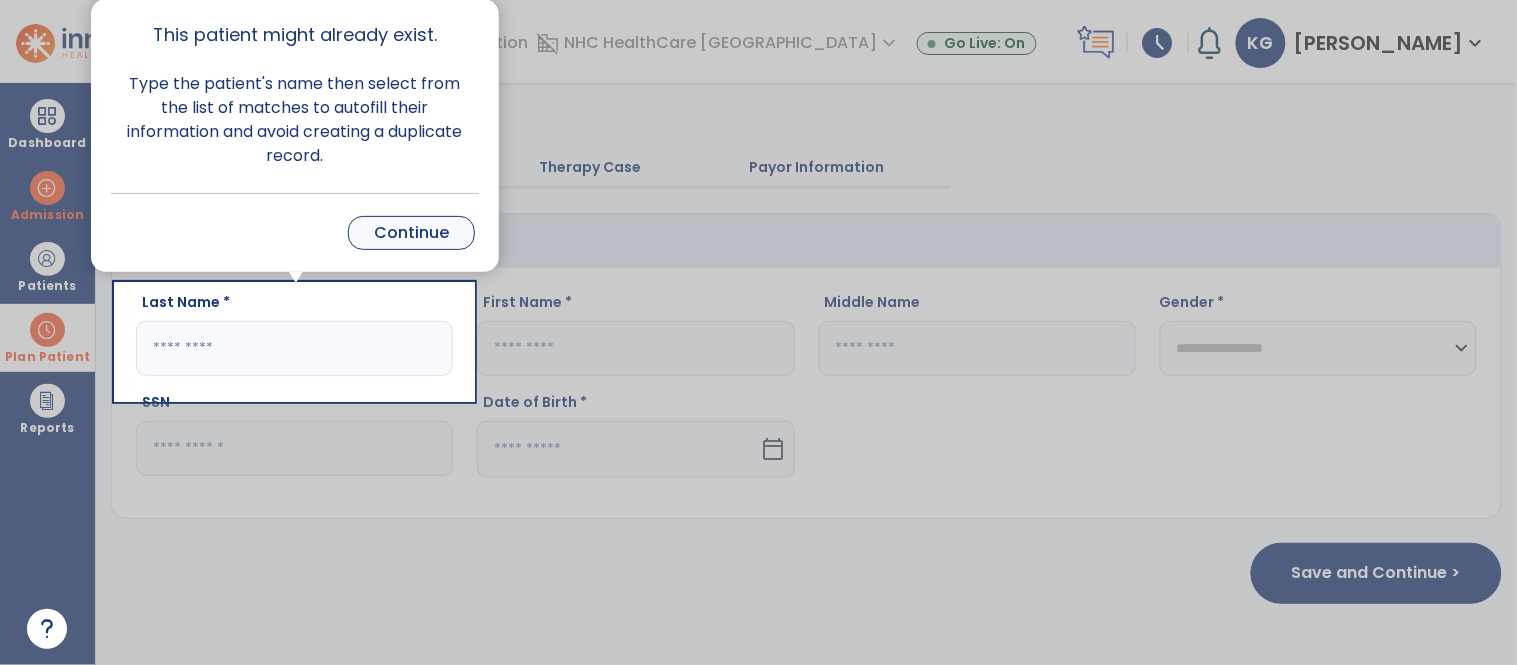 click on "Continue" at bounding box center (411, 233) 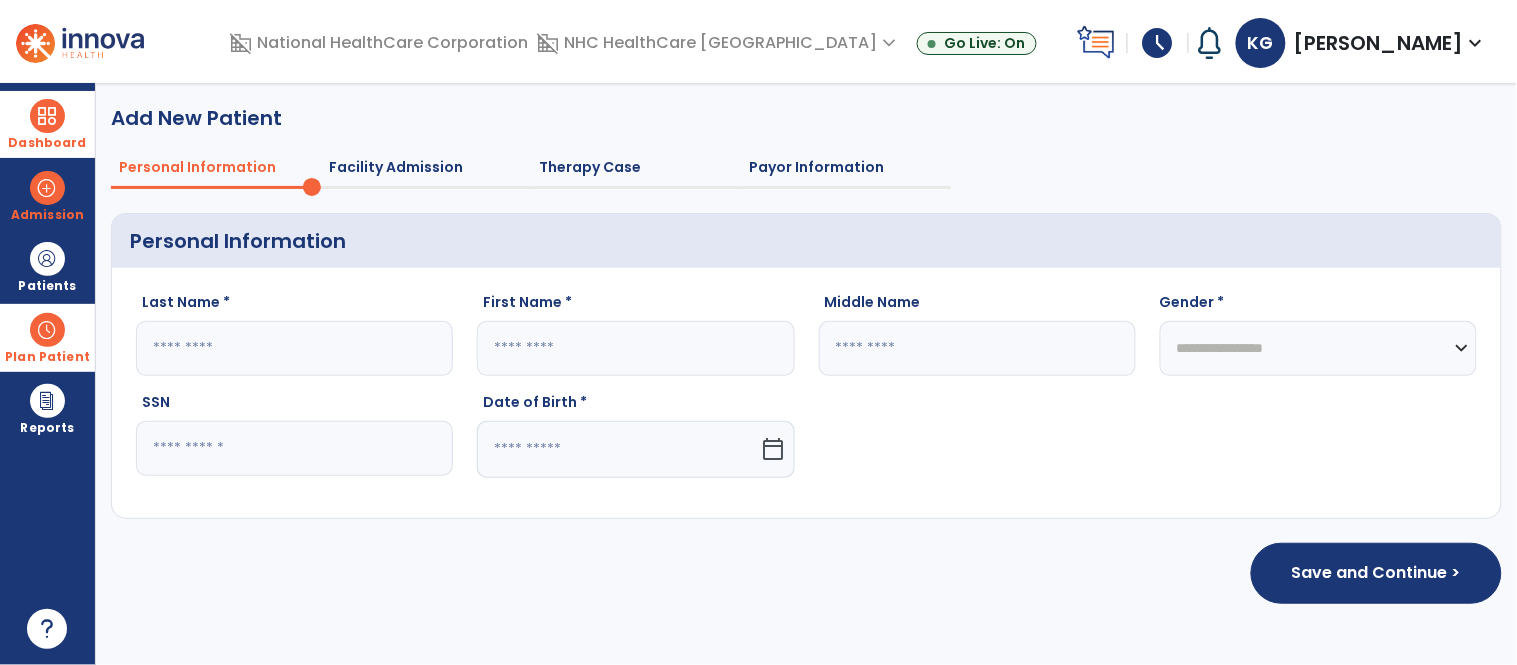 click on "Dashboard" at bounding box center [47, 124] 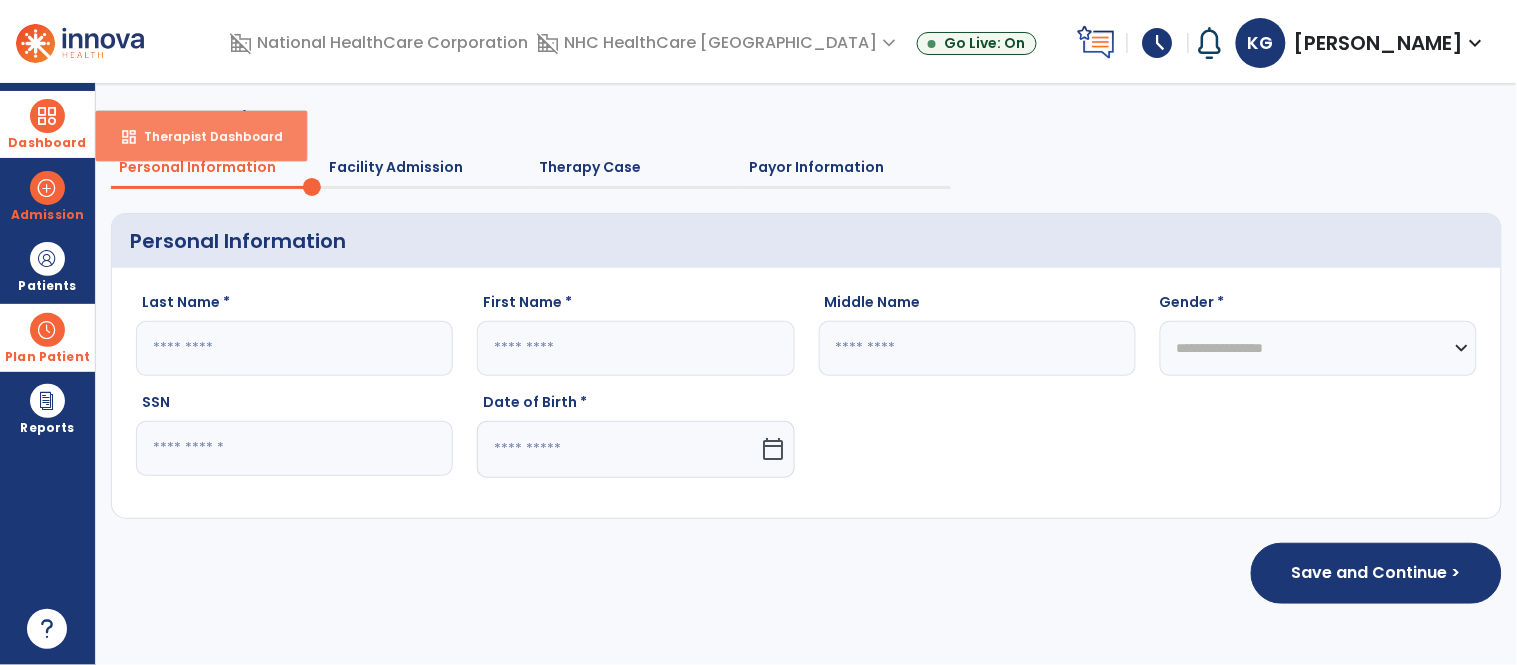 click on "Therapist Dashboard" at bounding box center [205, 136] 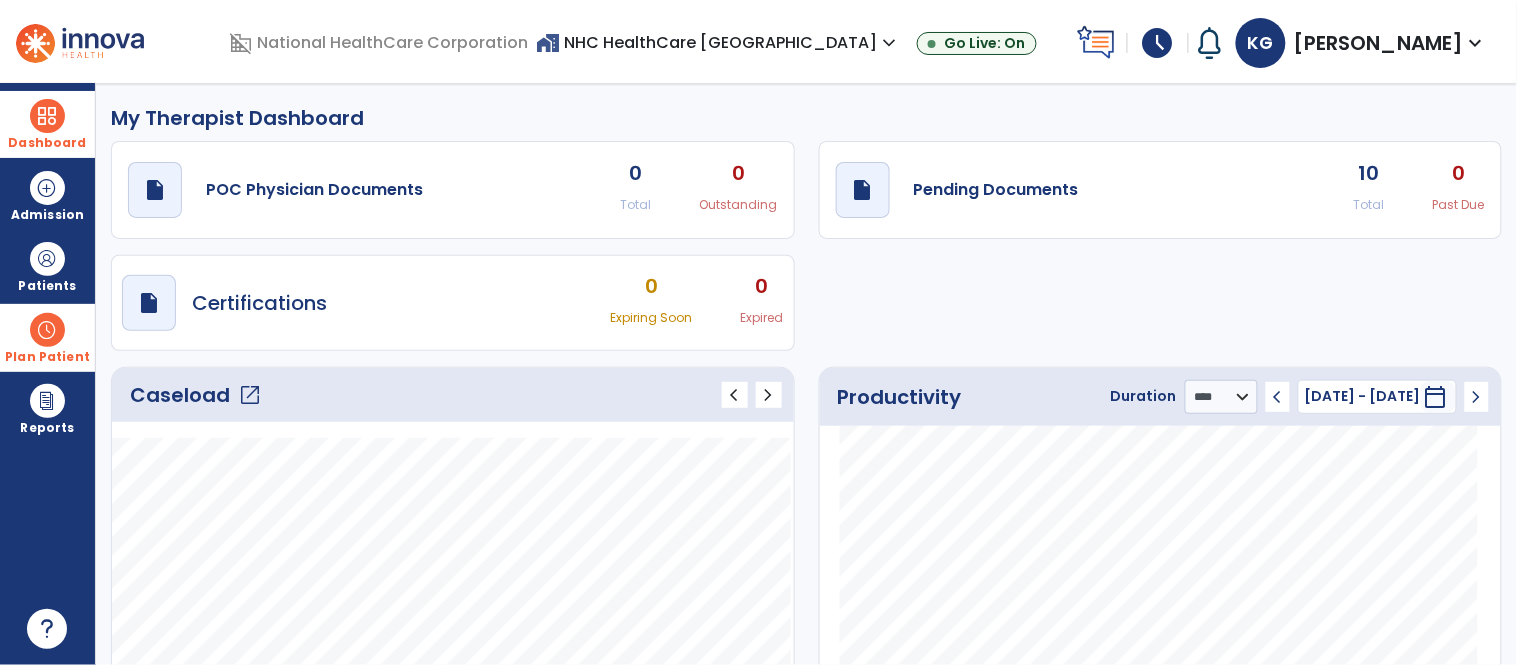 click at bounding box center (47, 330) 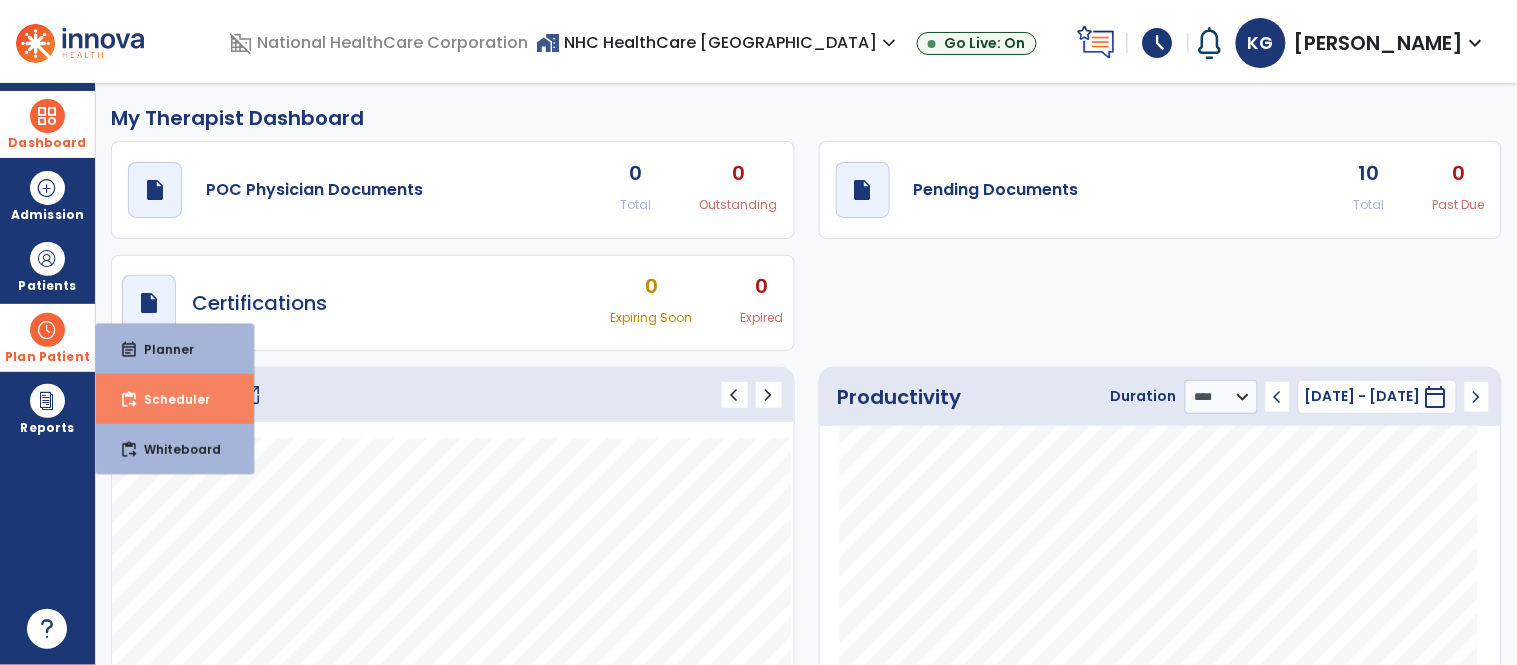 click on "Scheduler" at bounding box center [169, 399] 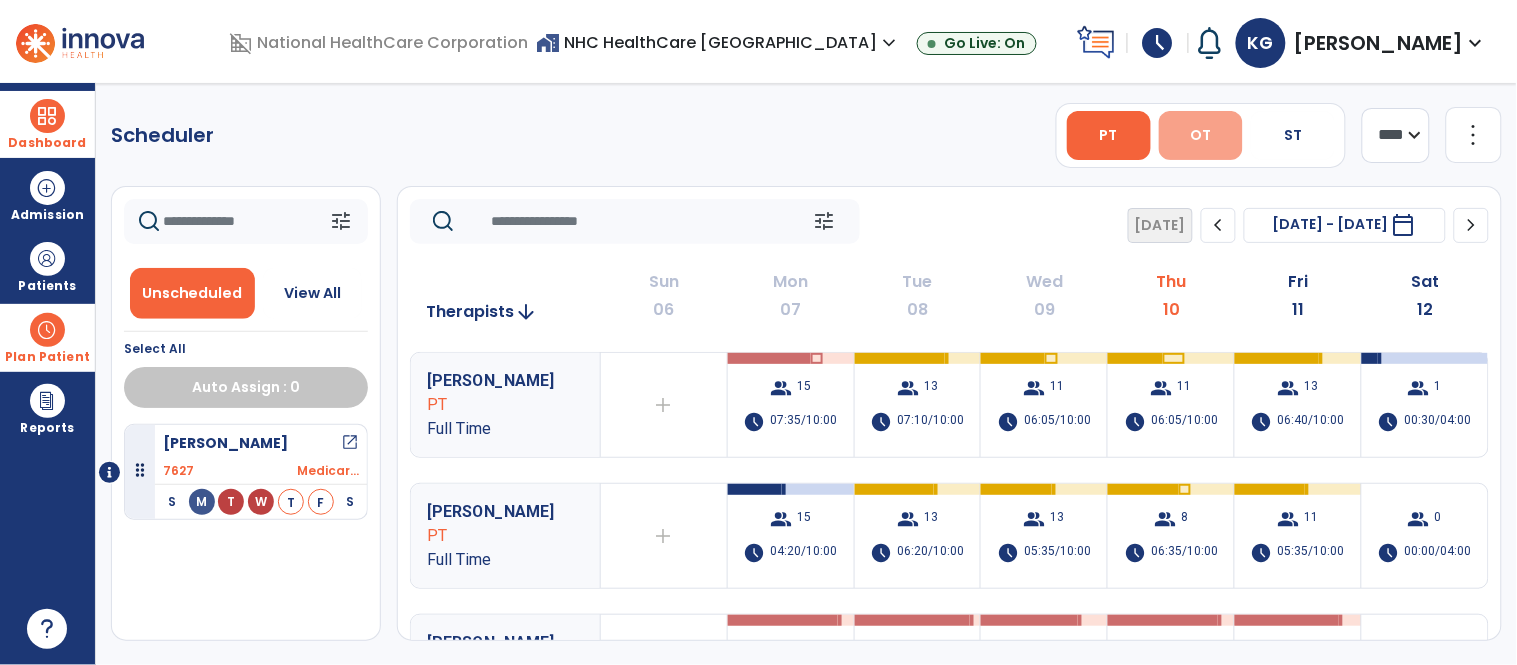 click on "OT" at bounding box center [1200, 135] 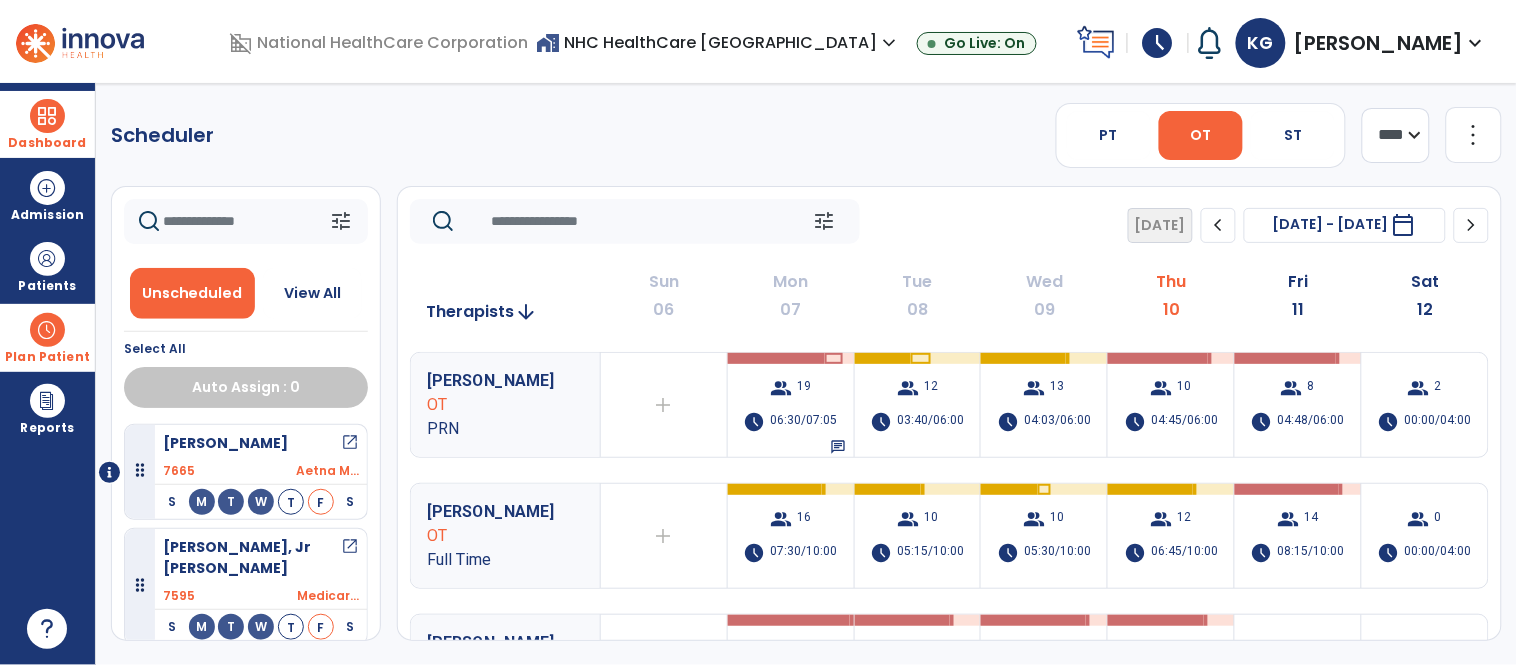 click 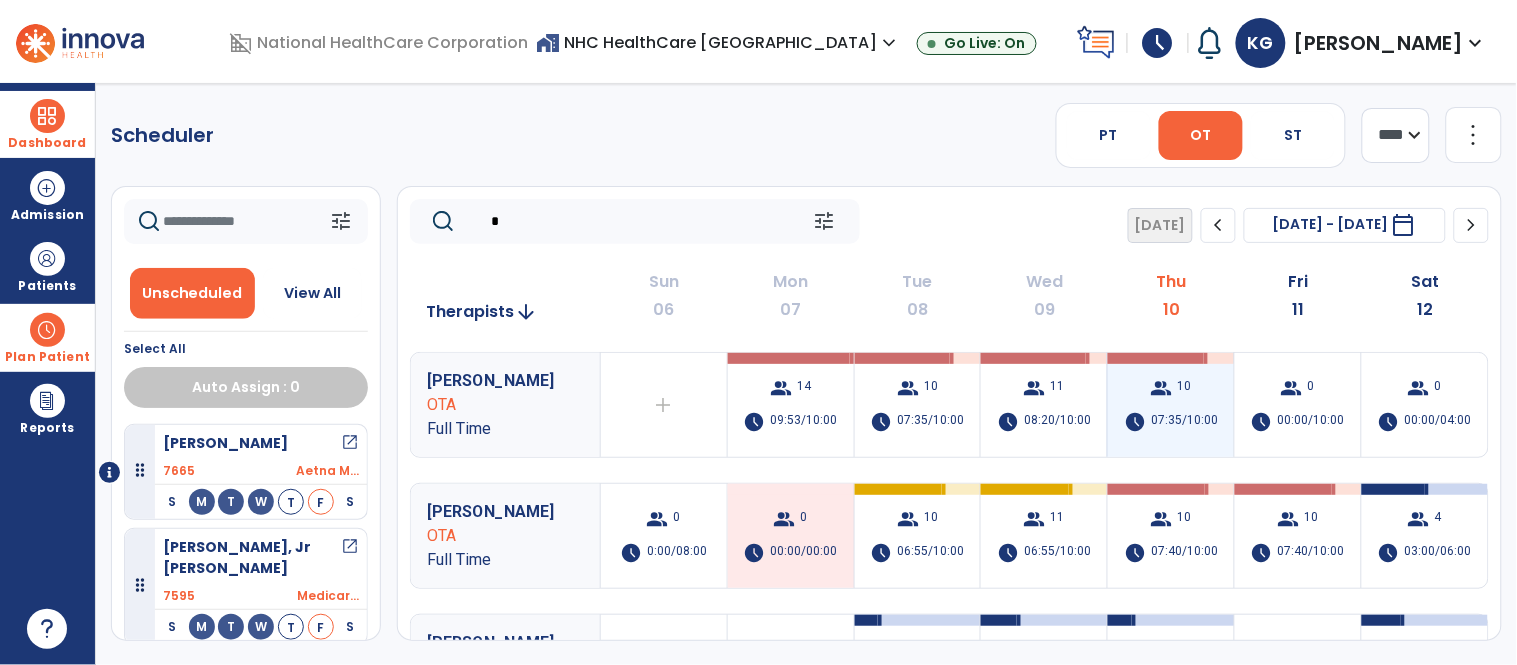type on "*" 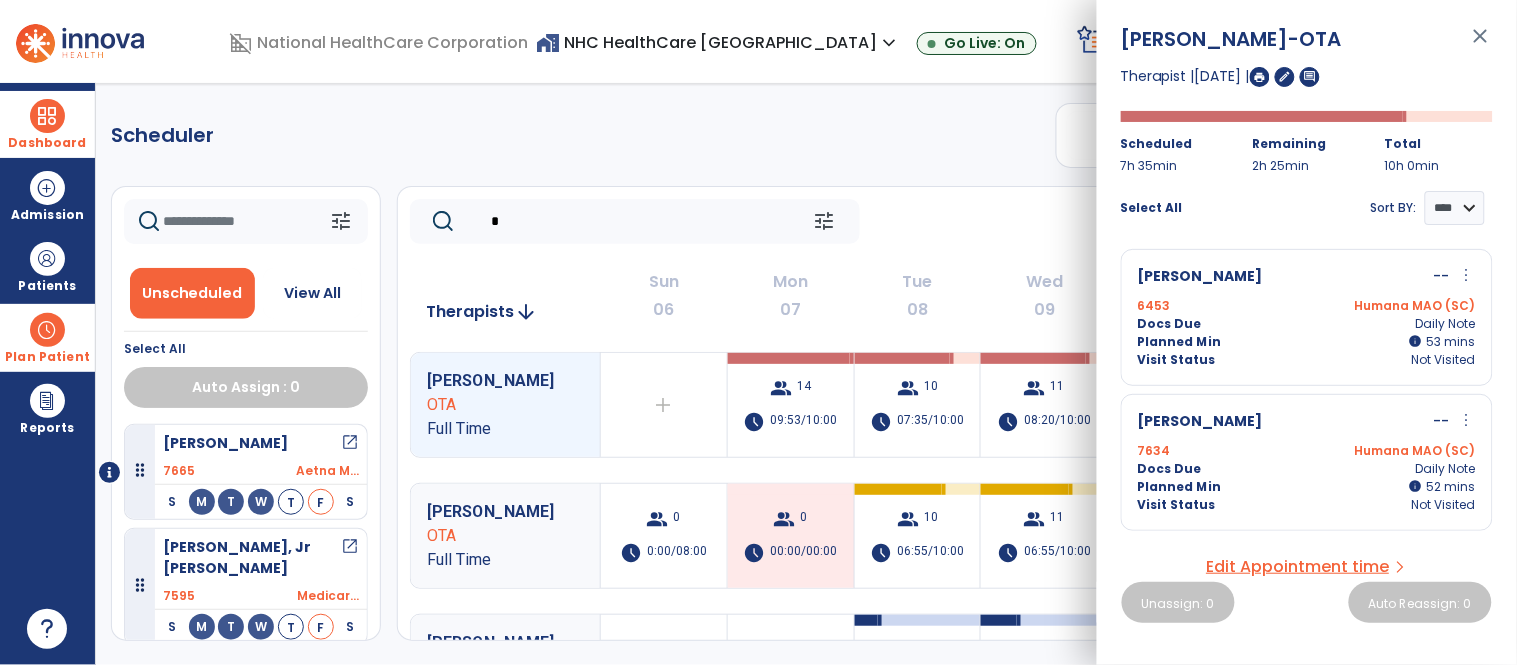 click at bounding box center [1260, 77] 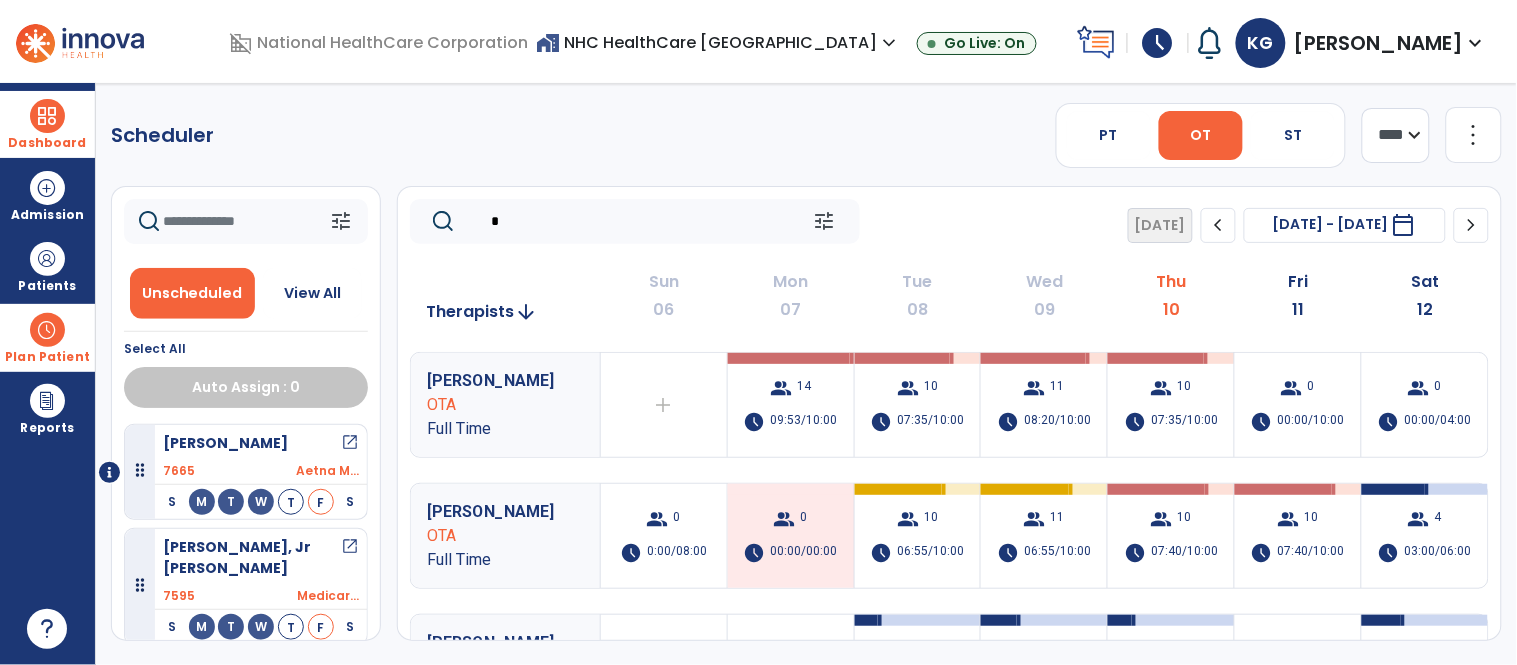 click on "*" 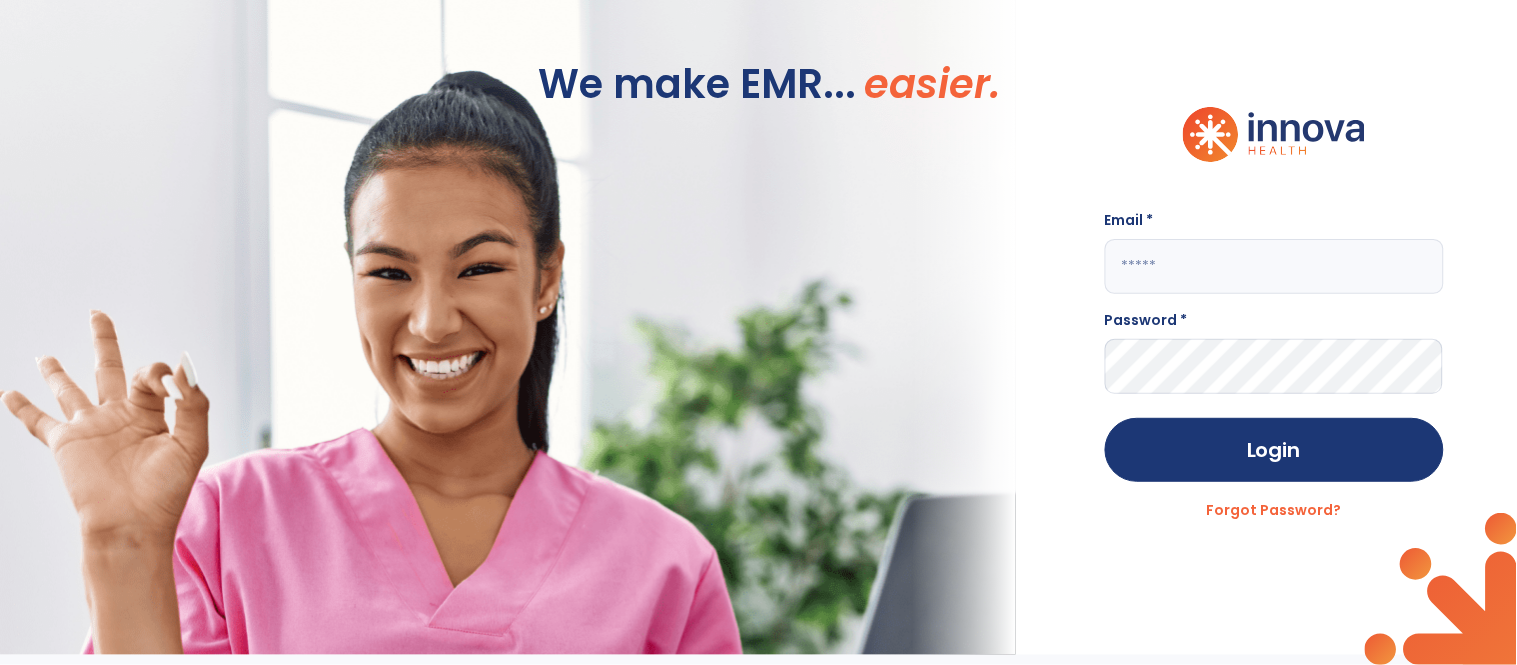 type on "**********" 